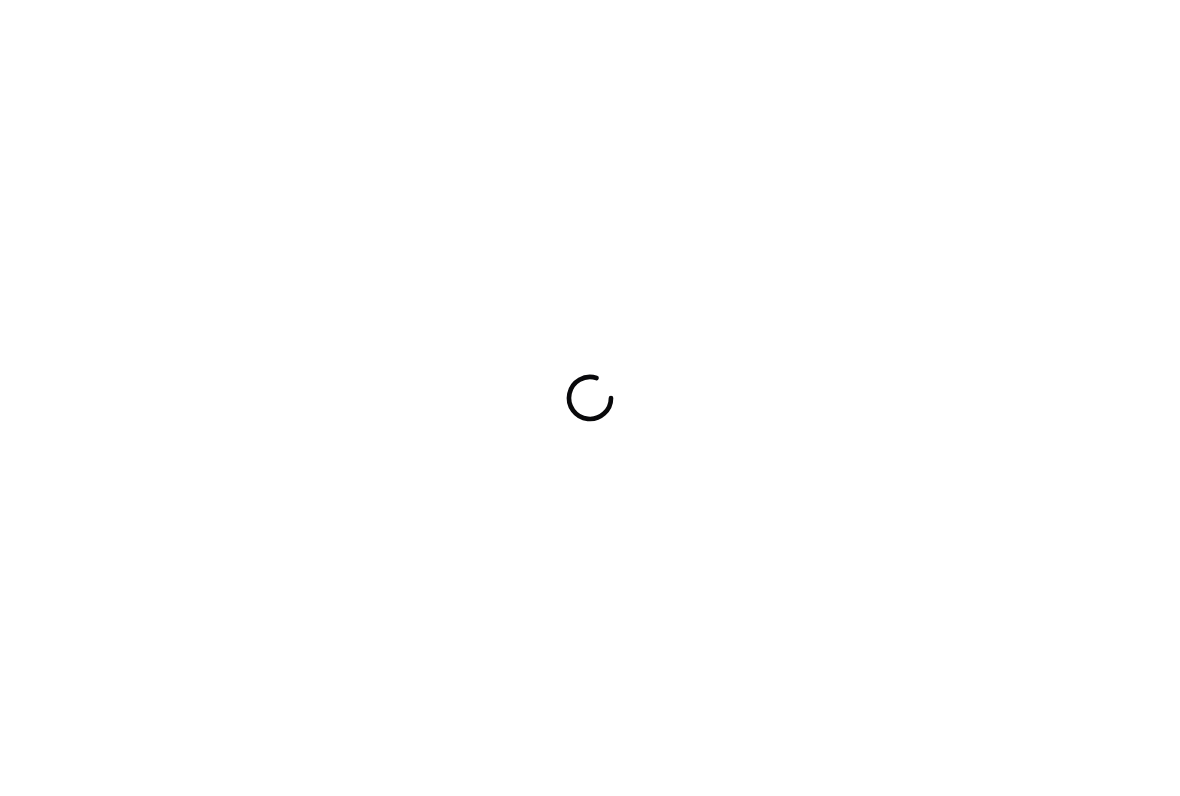 scroll, scrollTop: 0, scrollLeft: 0, axis: both 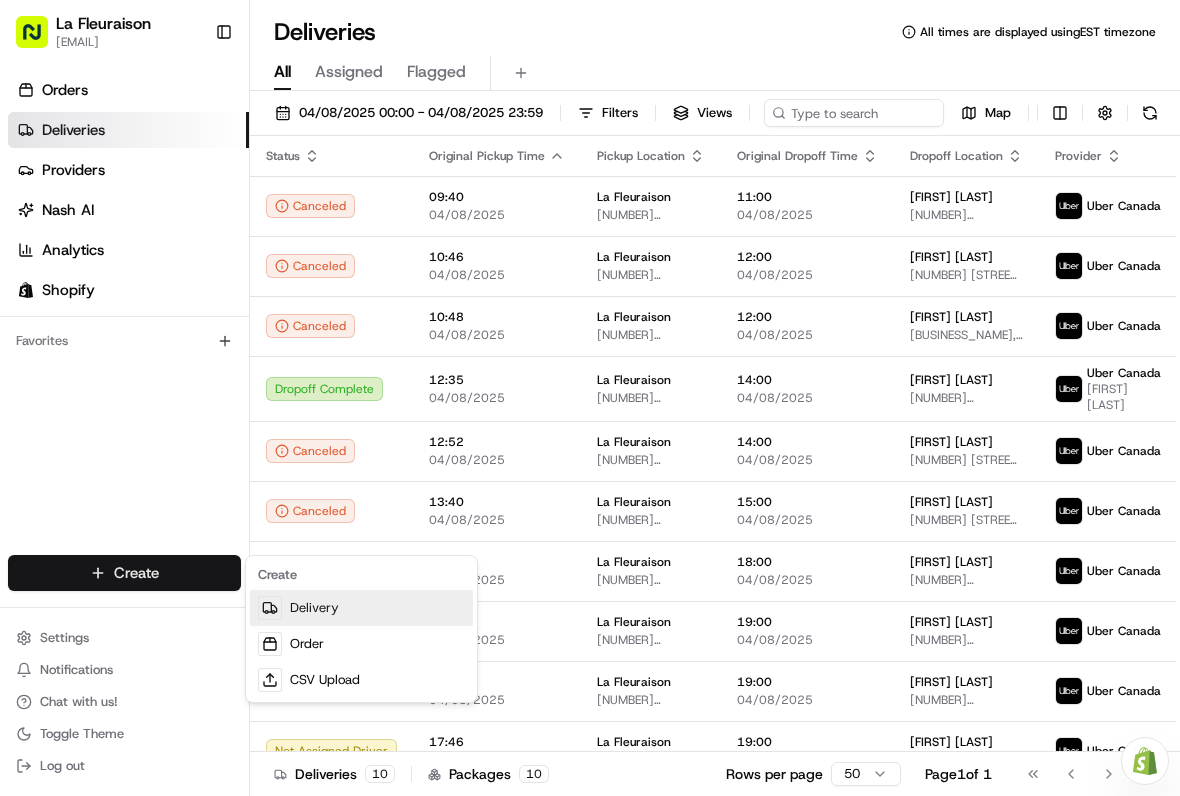 click on "Delivery" at bounding box center (361, 608) 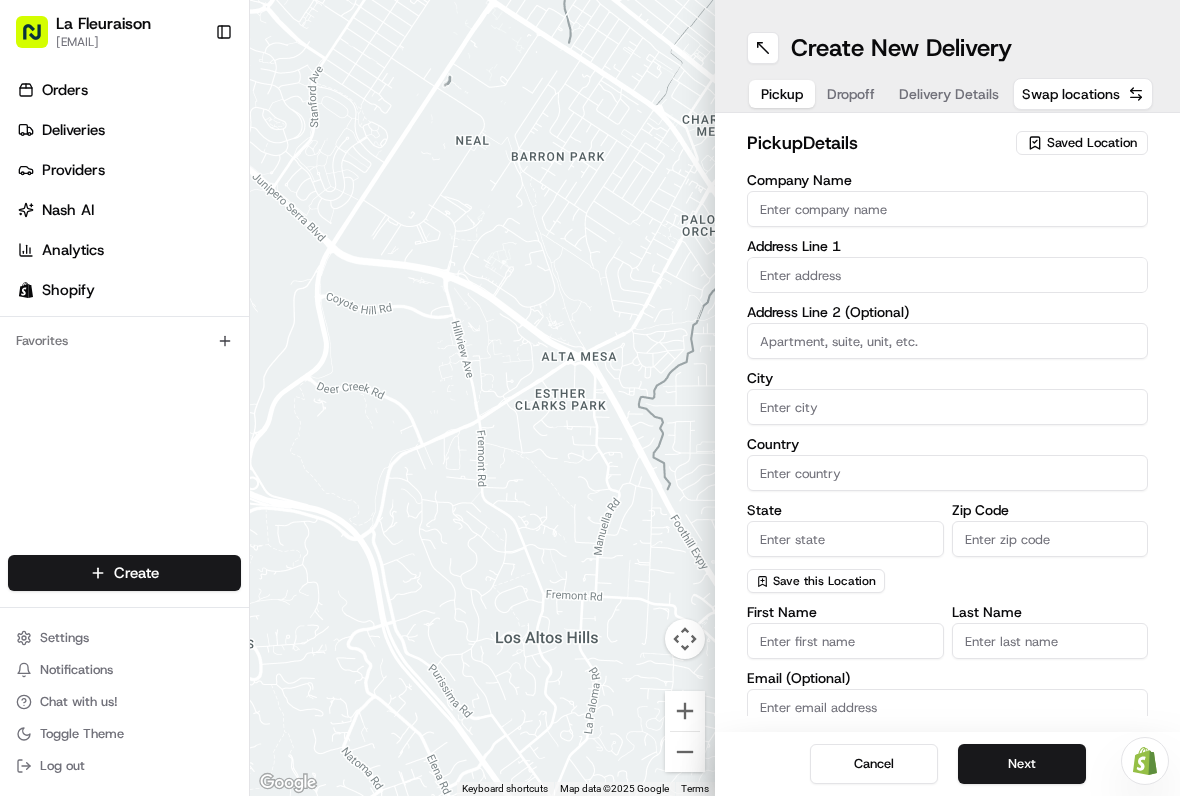 click on "Saved Location" at bounding box center (1092, 143) 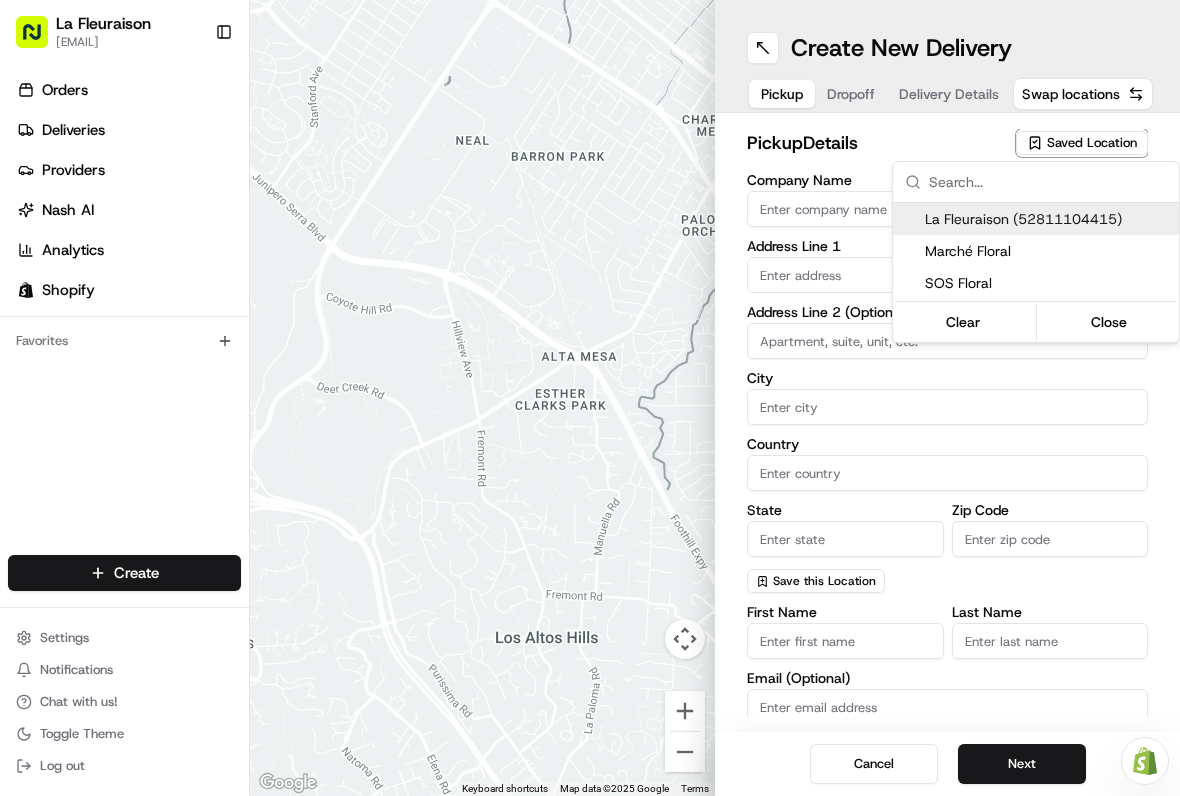 click on "La Fleuraison (52811104415)" at bounding box center (1048, 219) 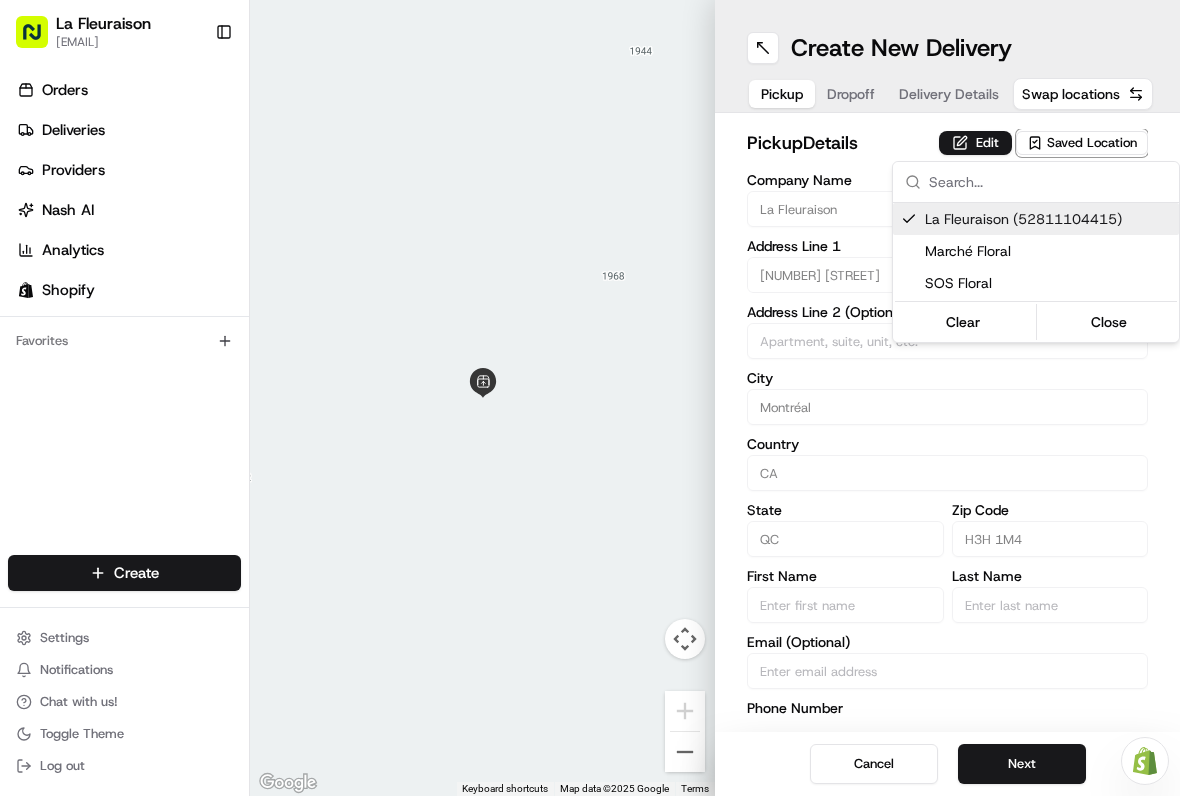 click on "Close" at bounding box center (1109, 322) 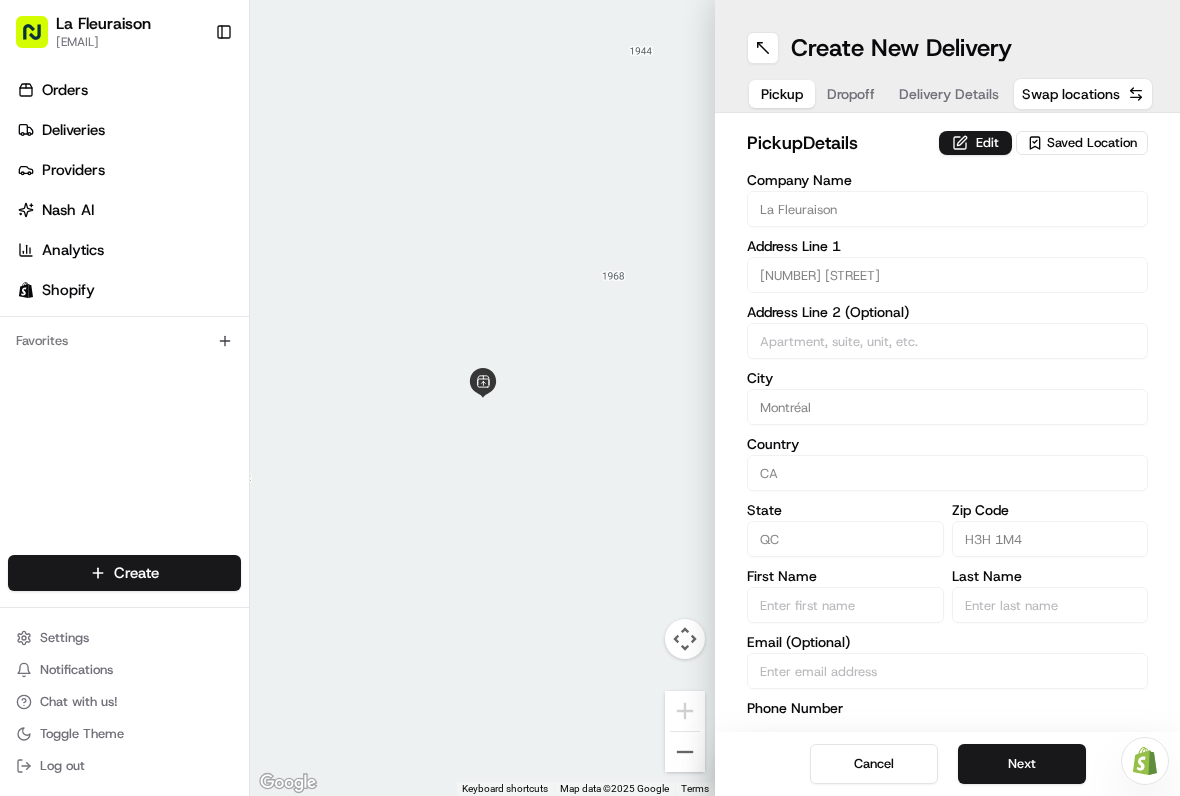 click on "Address Line 2 (Optional)" at bounding box center (947, 332) 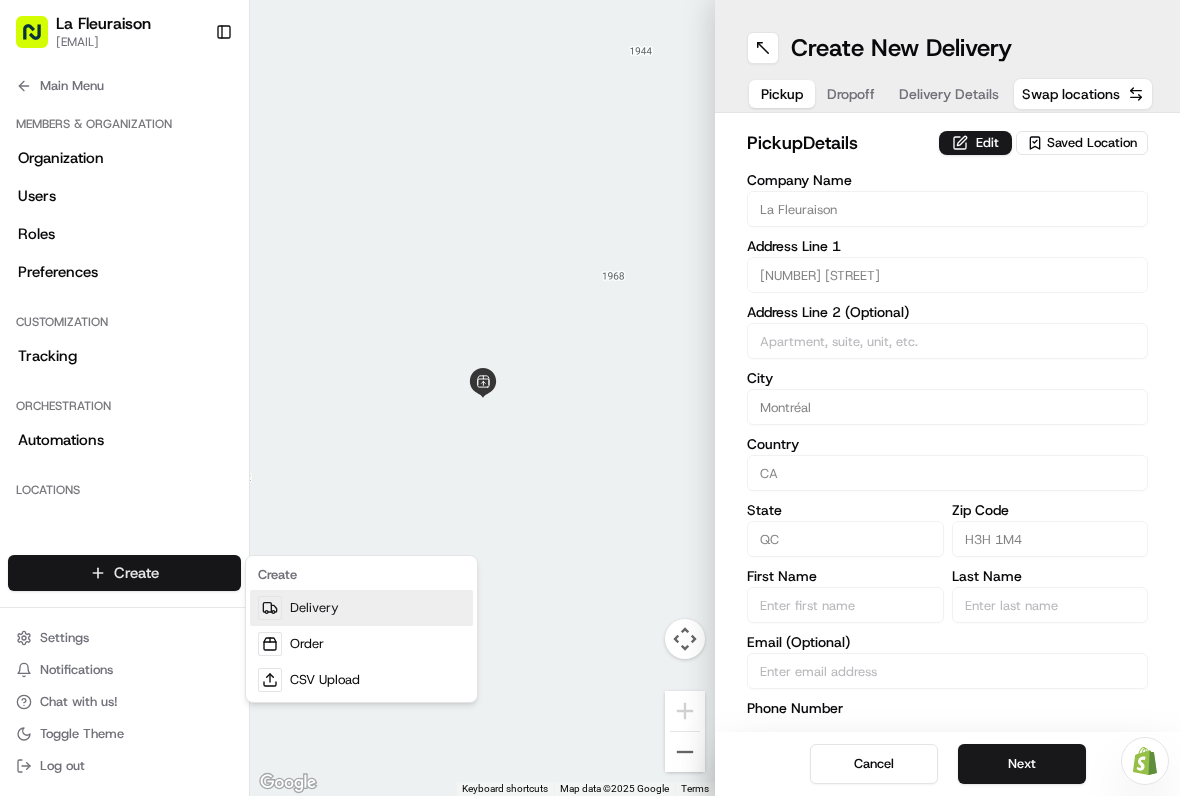 click on "Delivery" at bounding box center (361, 608) 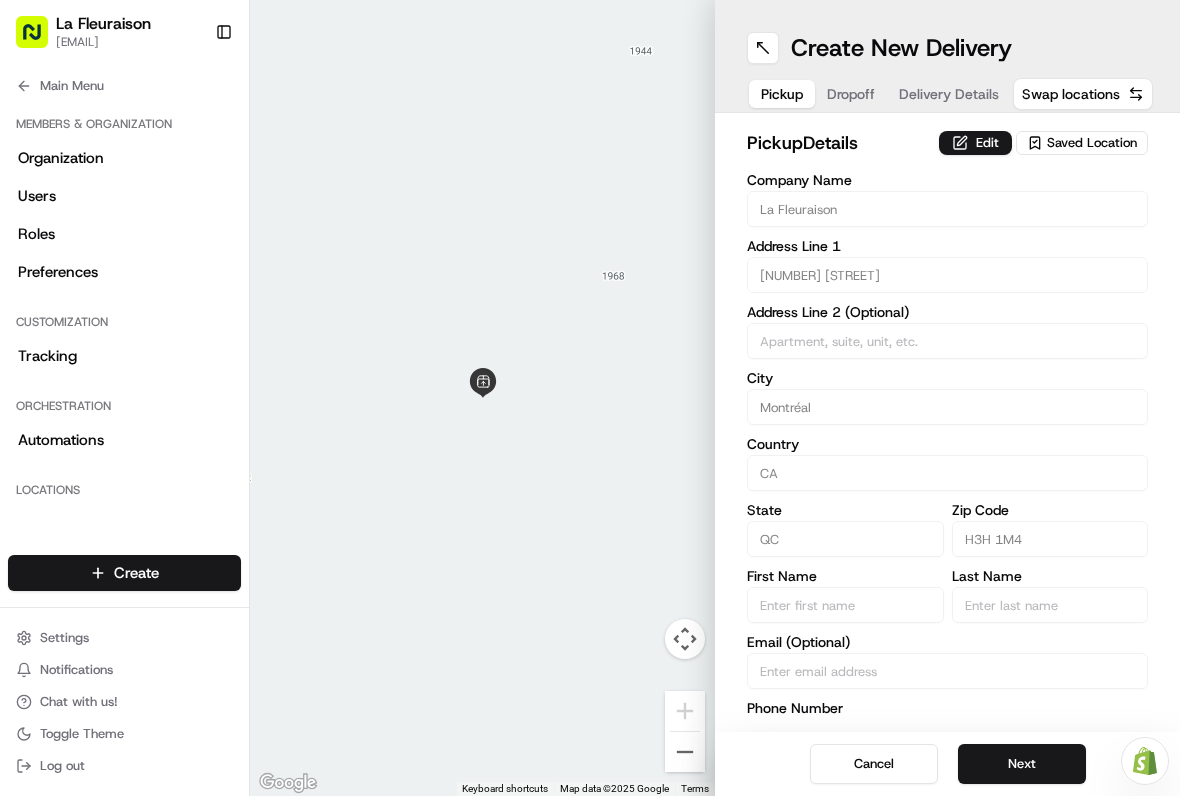 click on "Saved Location" at bounding box center [1092, 143] 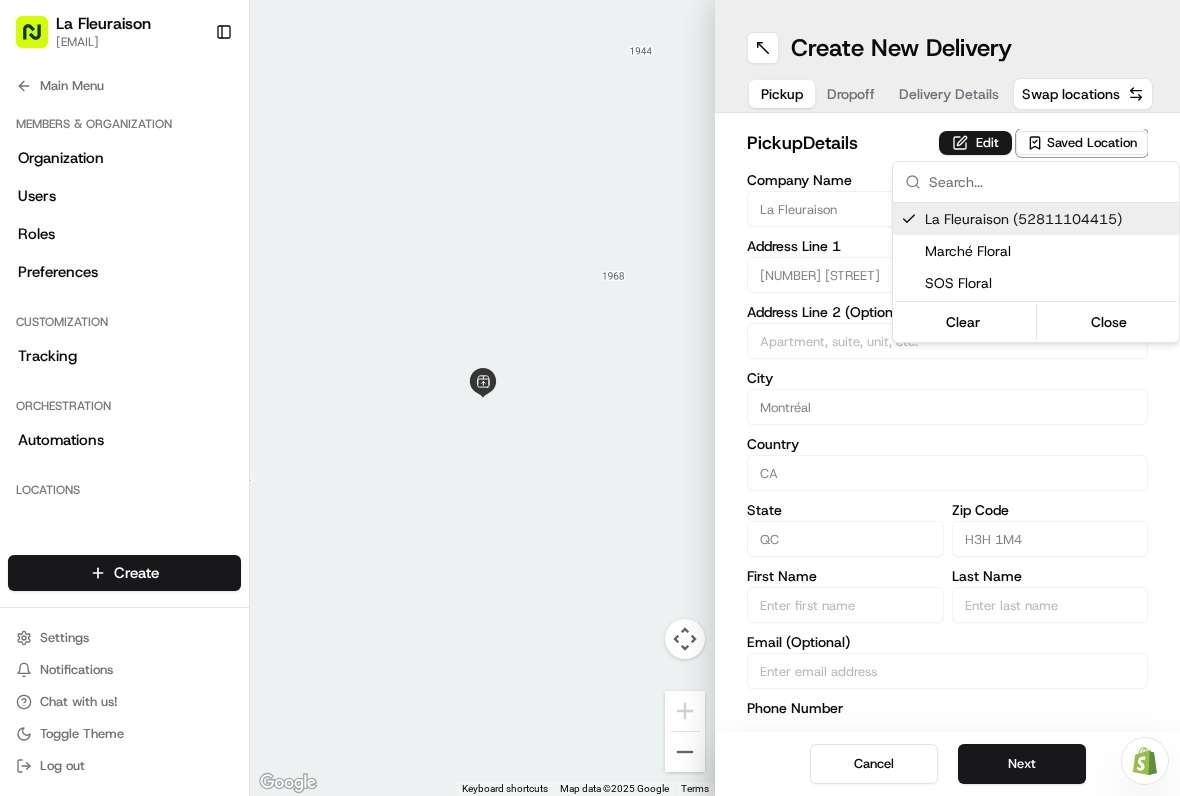 click on "Close" at bounding box center [1109, 322] 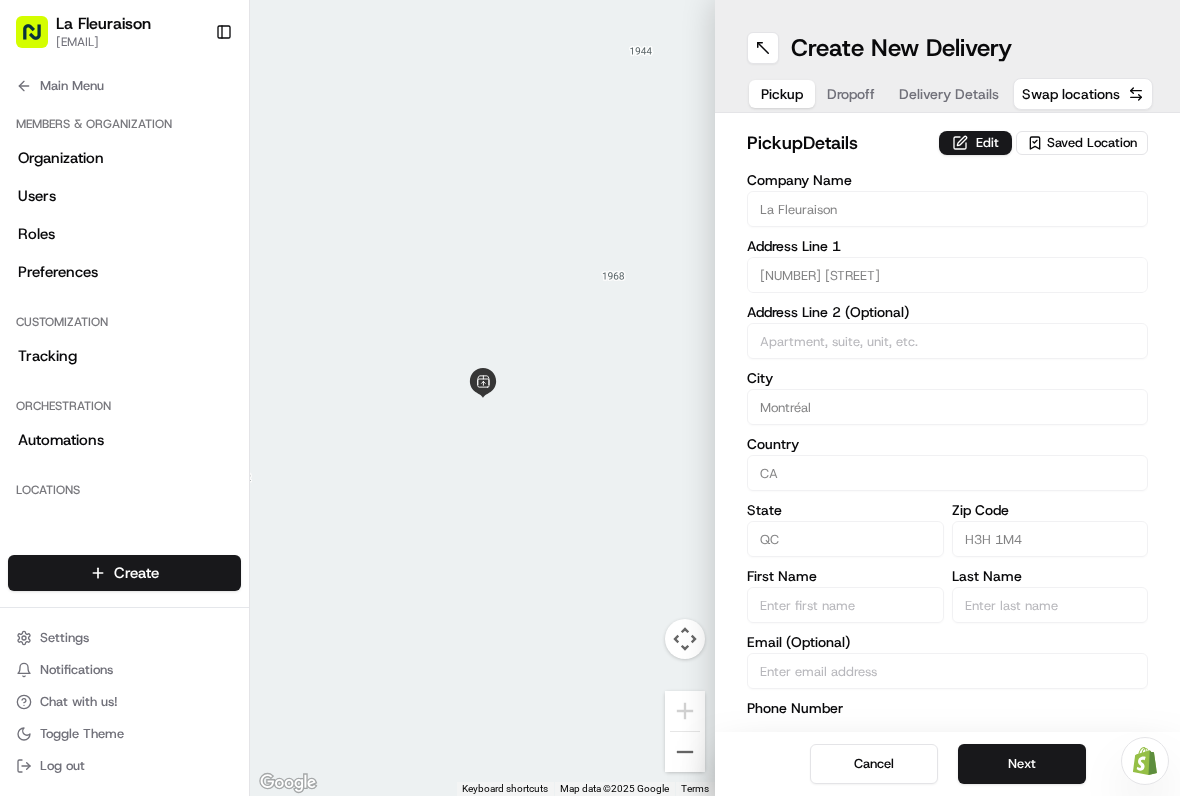 click on "Next" at bounding box center (1022, 764) 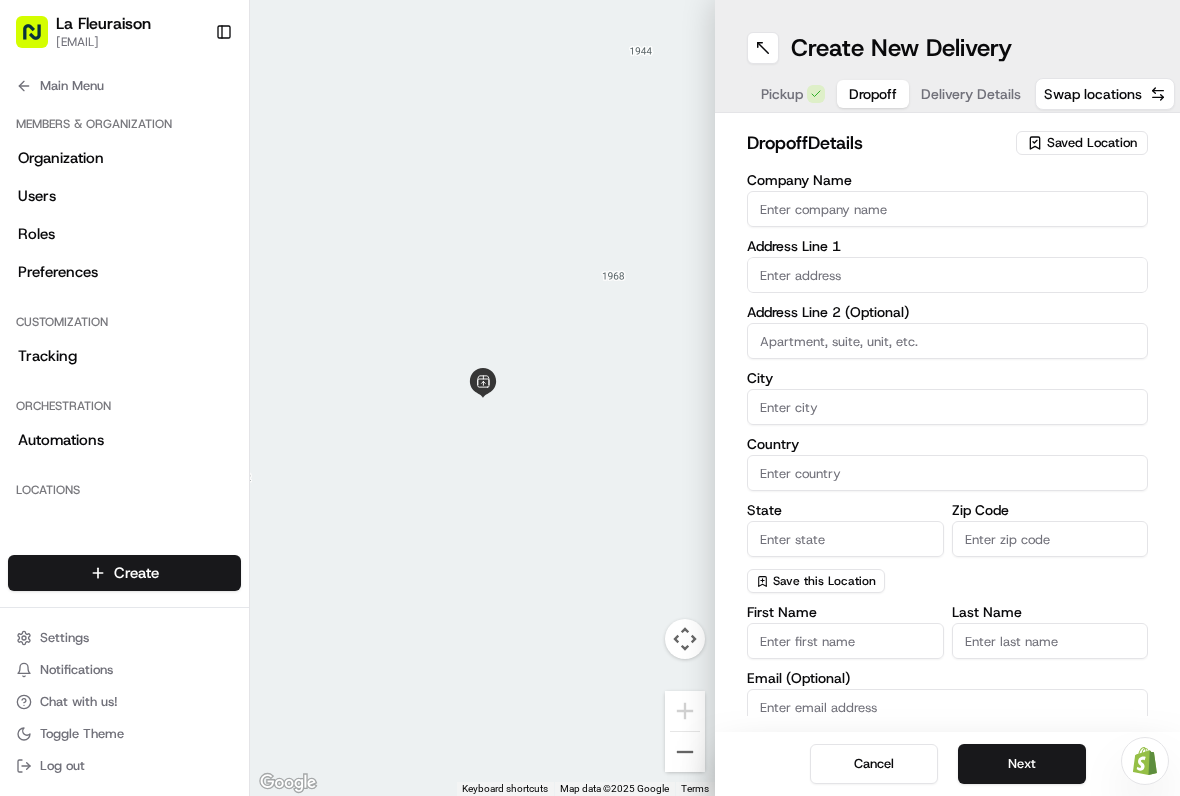 click at bounding box center (947, 275) 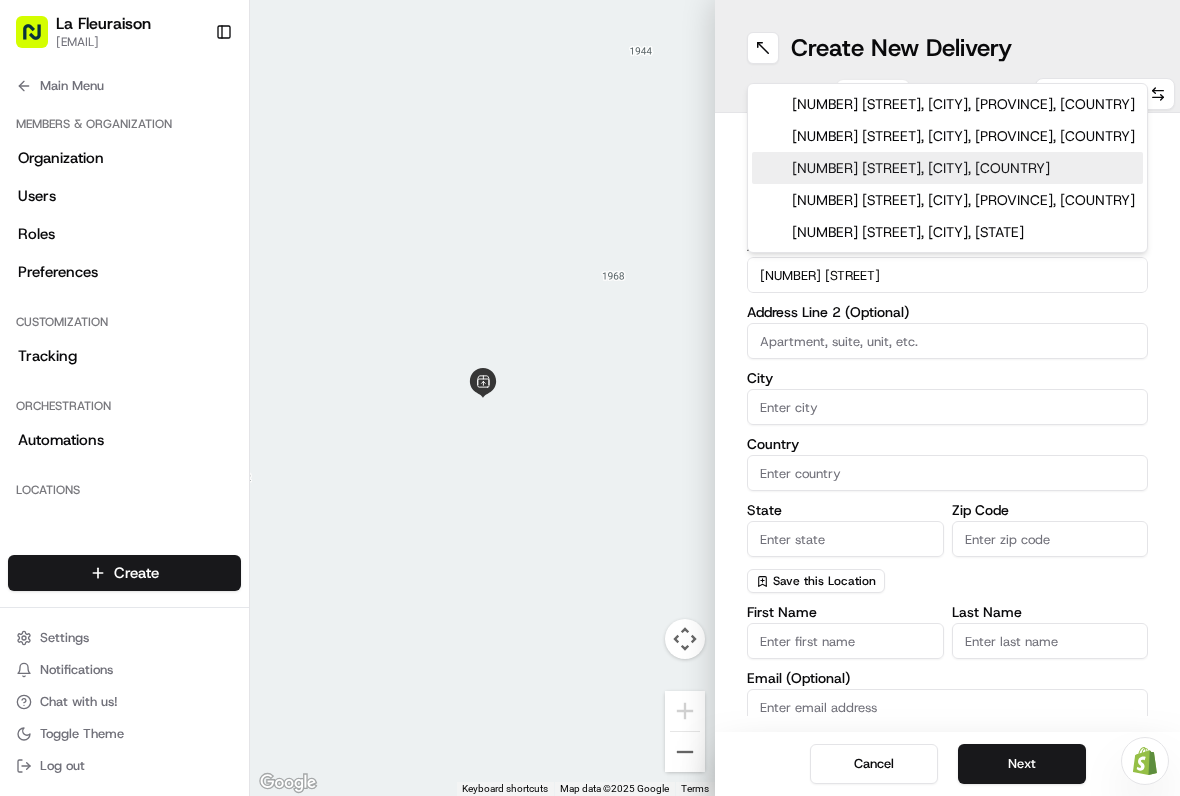 type on "[NUMBER] [STREET]" 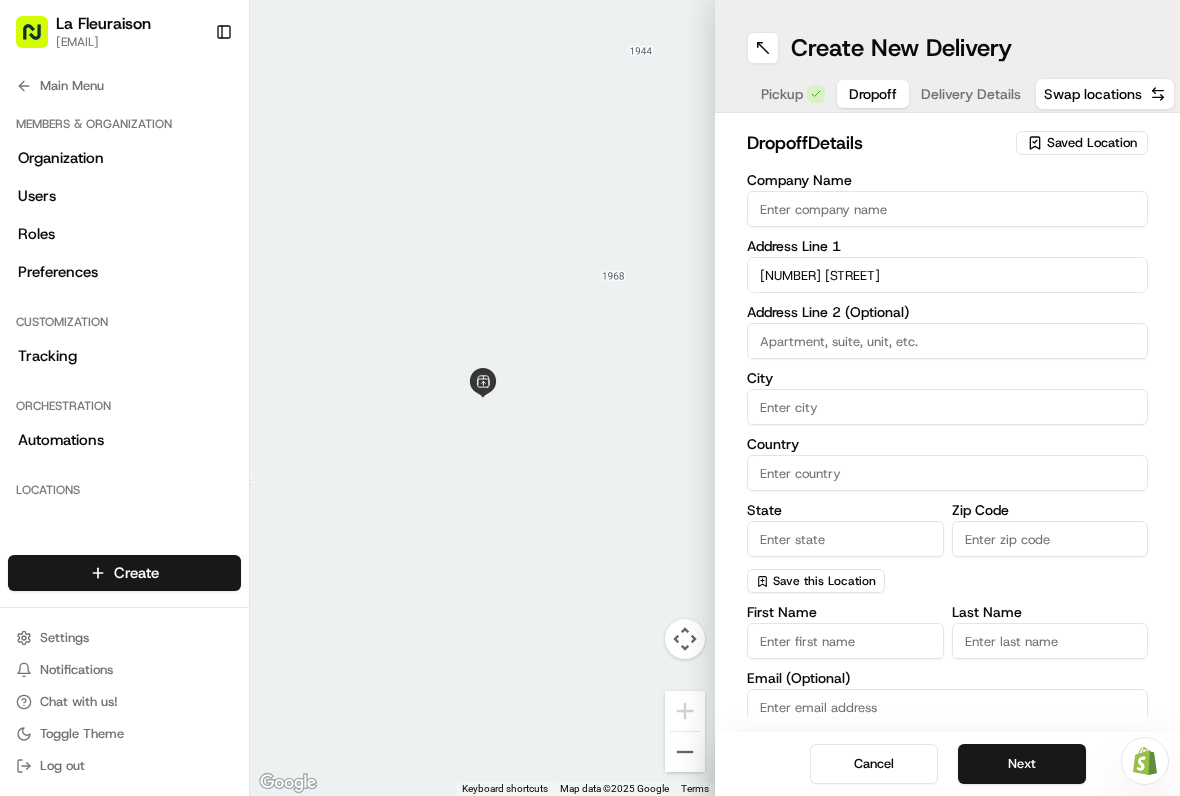 click on "Company Name" at bounding box center [947, 209] 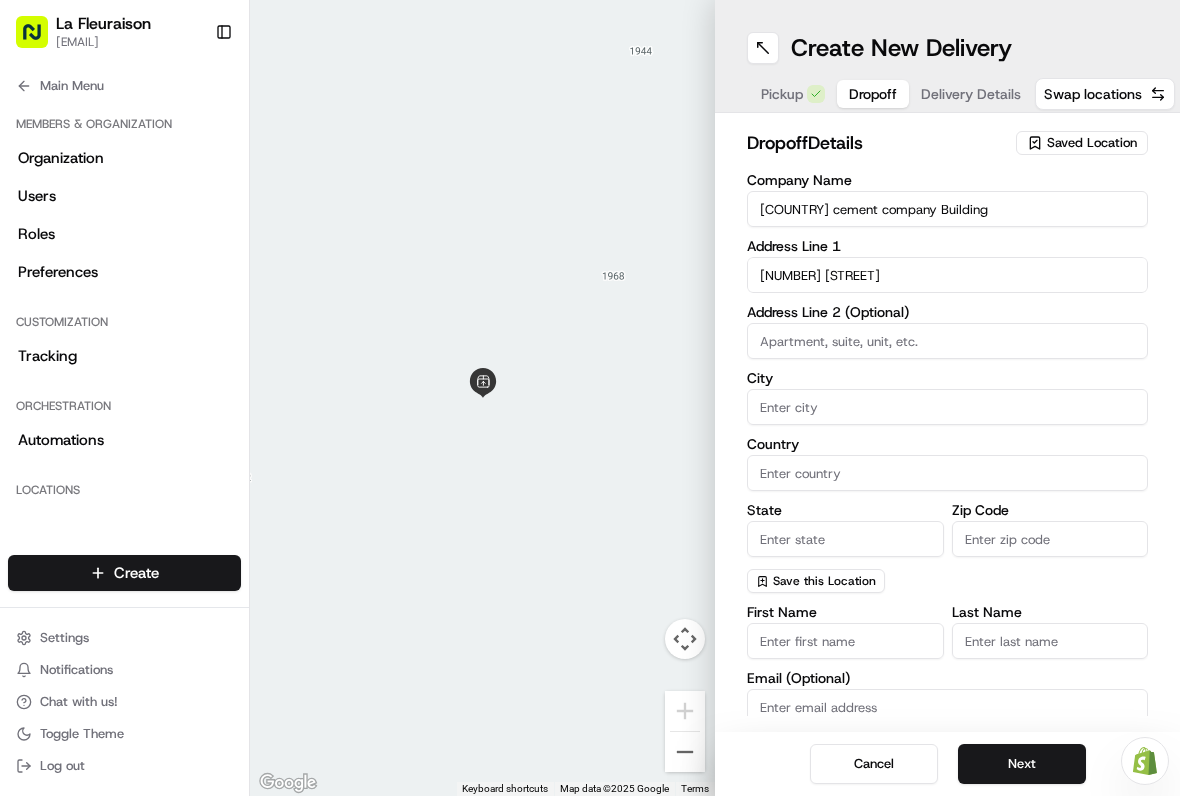 type on "[COUNTRY] cement company Building" 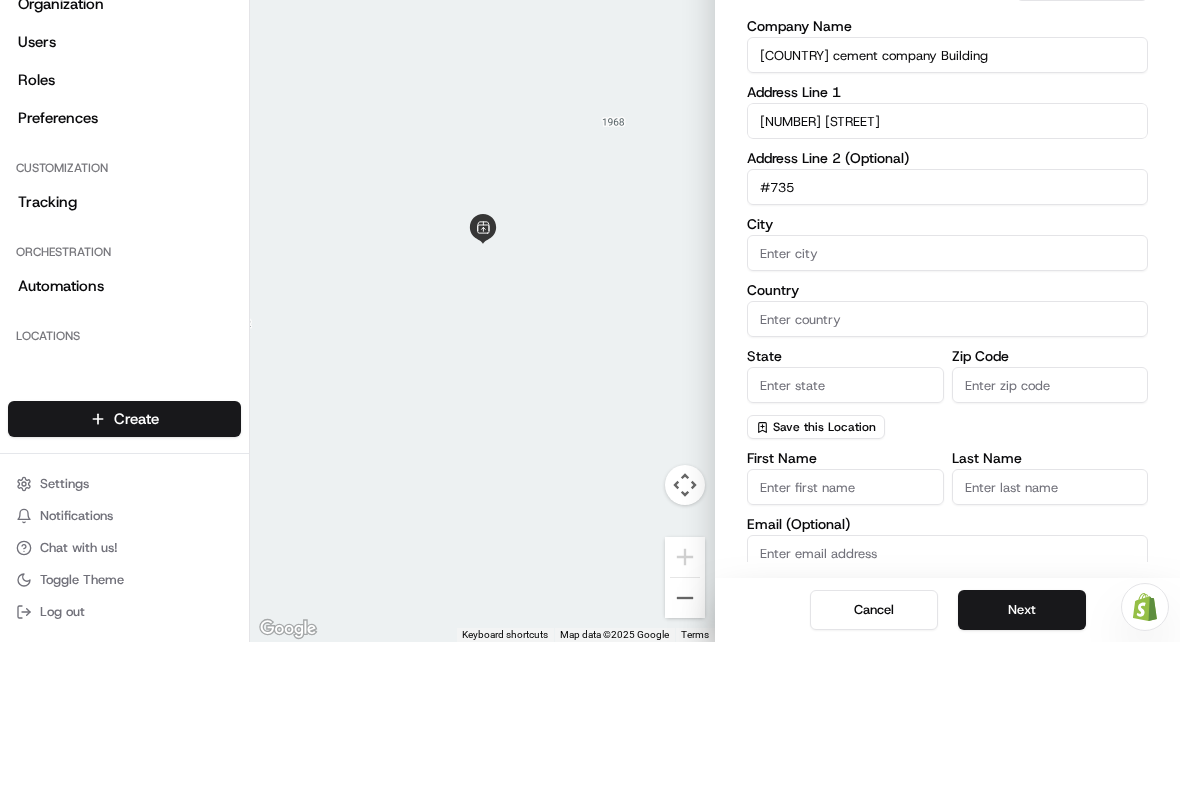 type on "#735" 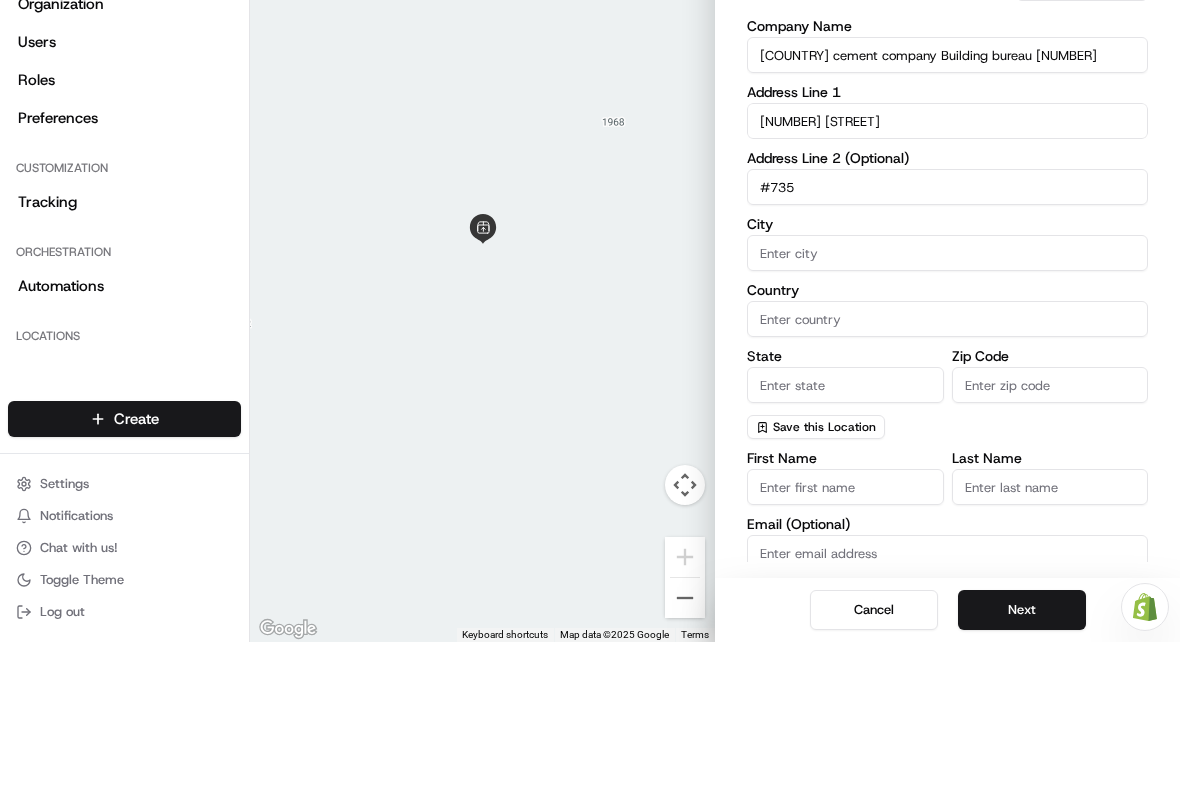 type on "[COUNTRY] cement company Building bureau [NUMBER]" 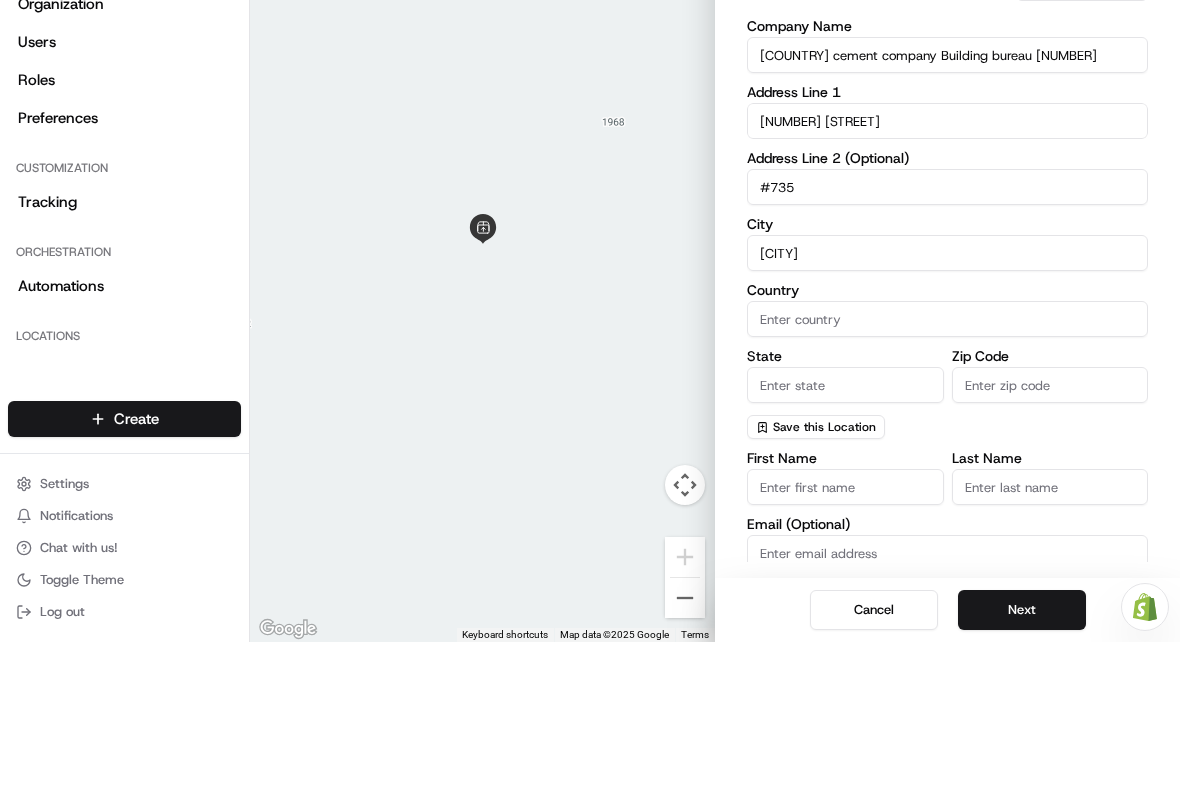 type on "[CITY]" 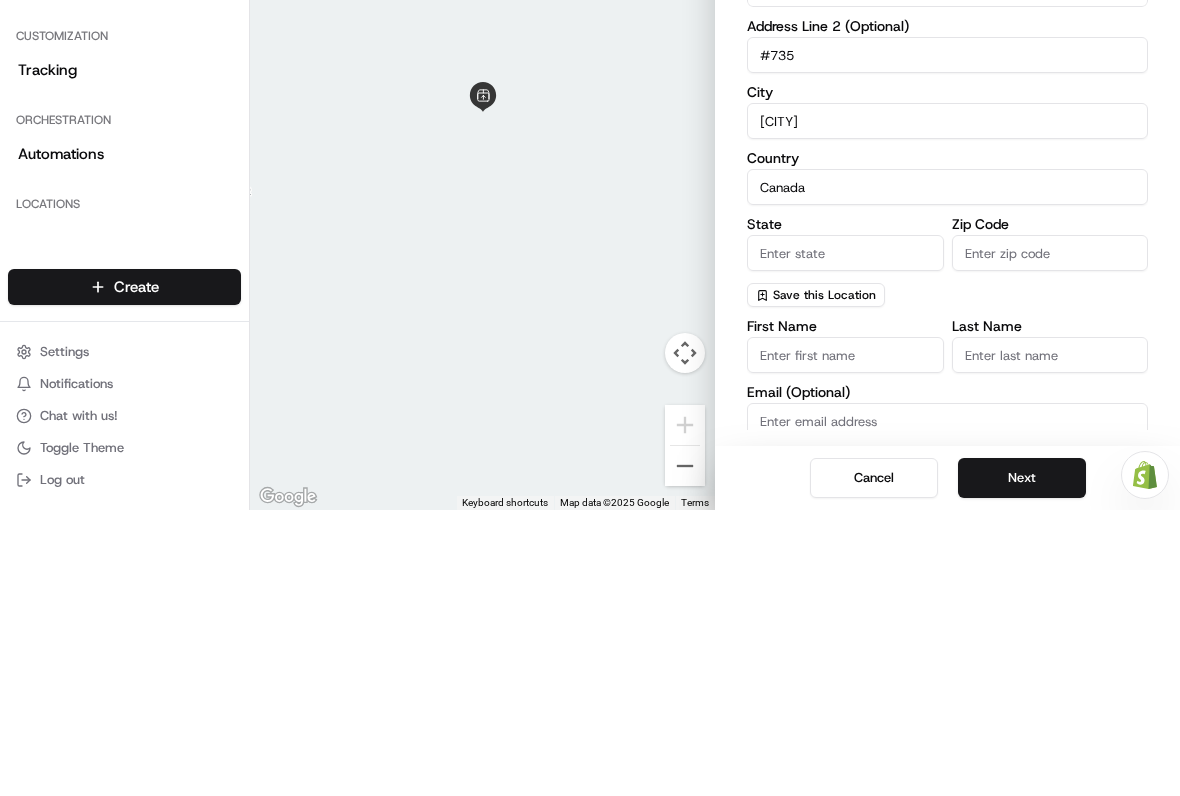 type on "Canada" 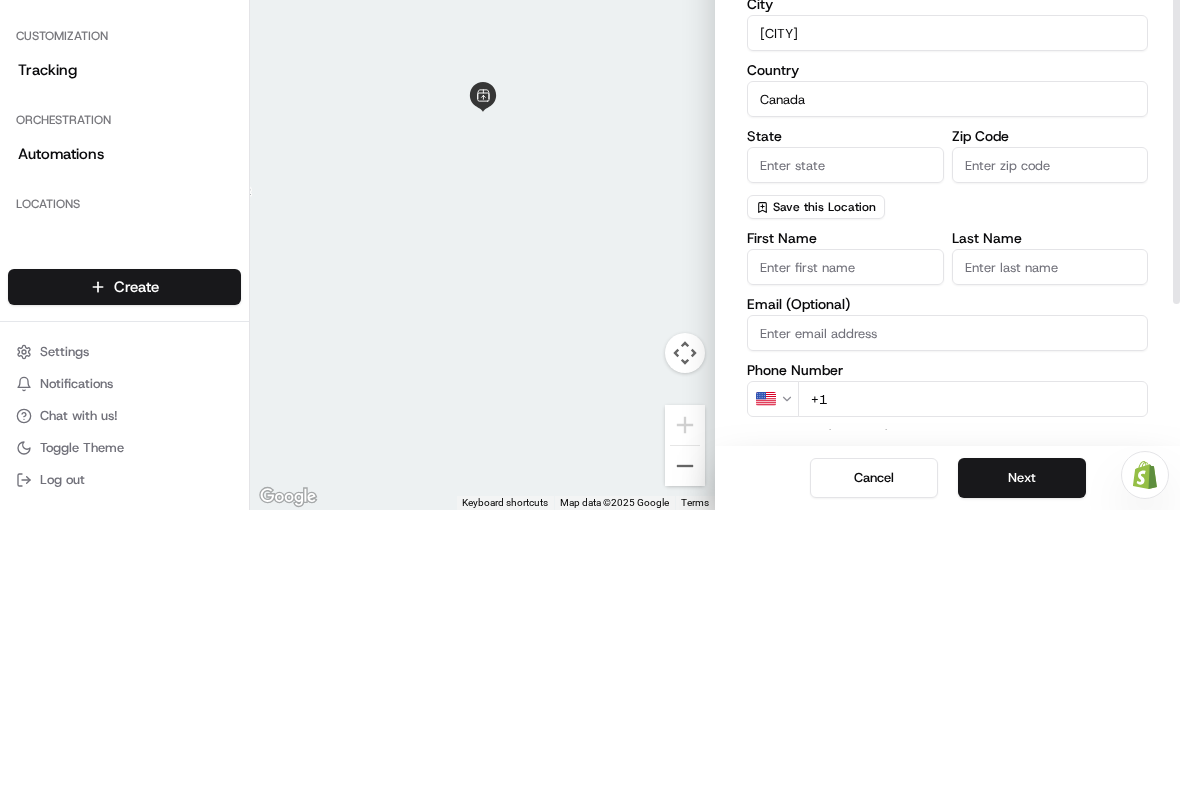 scroll, scrollTop: 86, scrollLeft: 0, axis: vertical 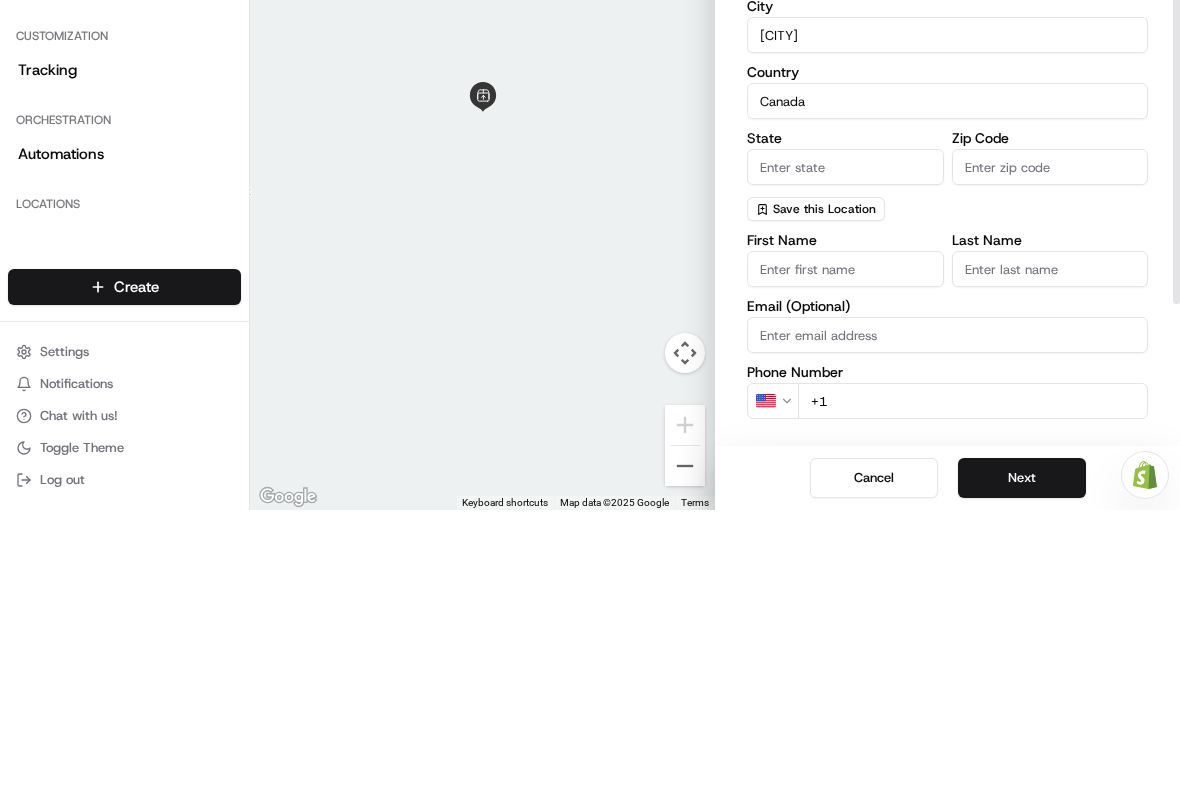 click on "First Name" at bounding box center (845, 555) 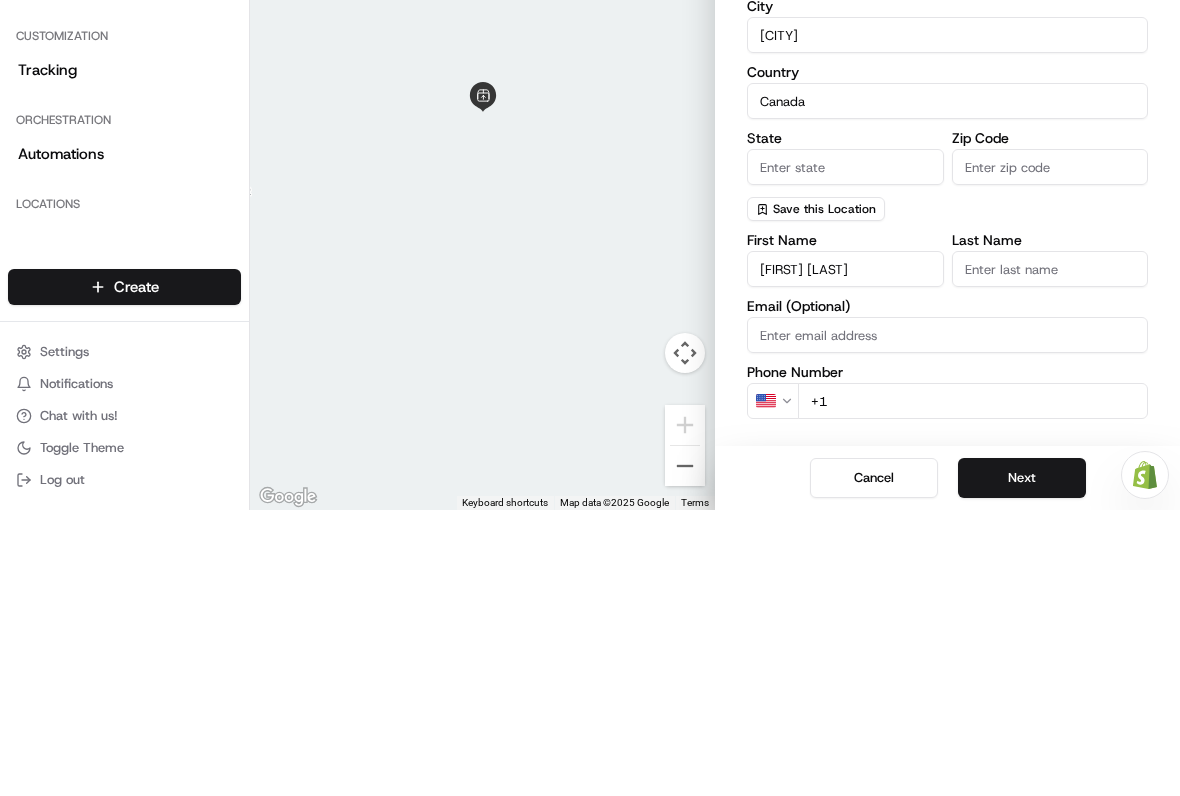 type on "[FIRST] [LAST]" 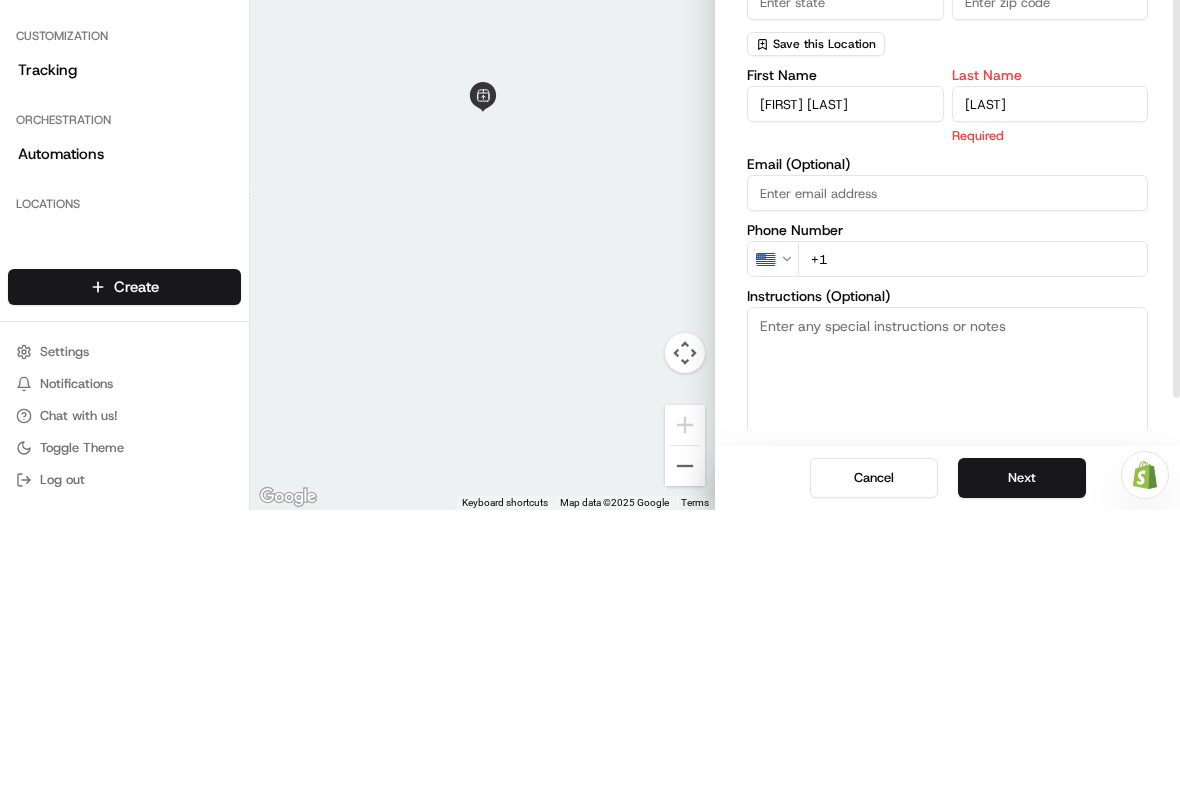 scroll, scrollTop: 253, scrollLeft: 0, axis: vertical 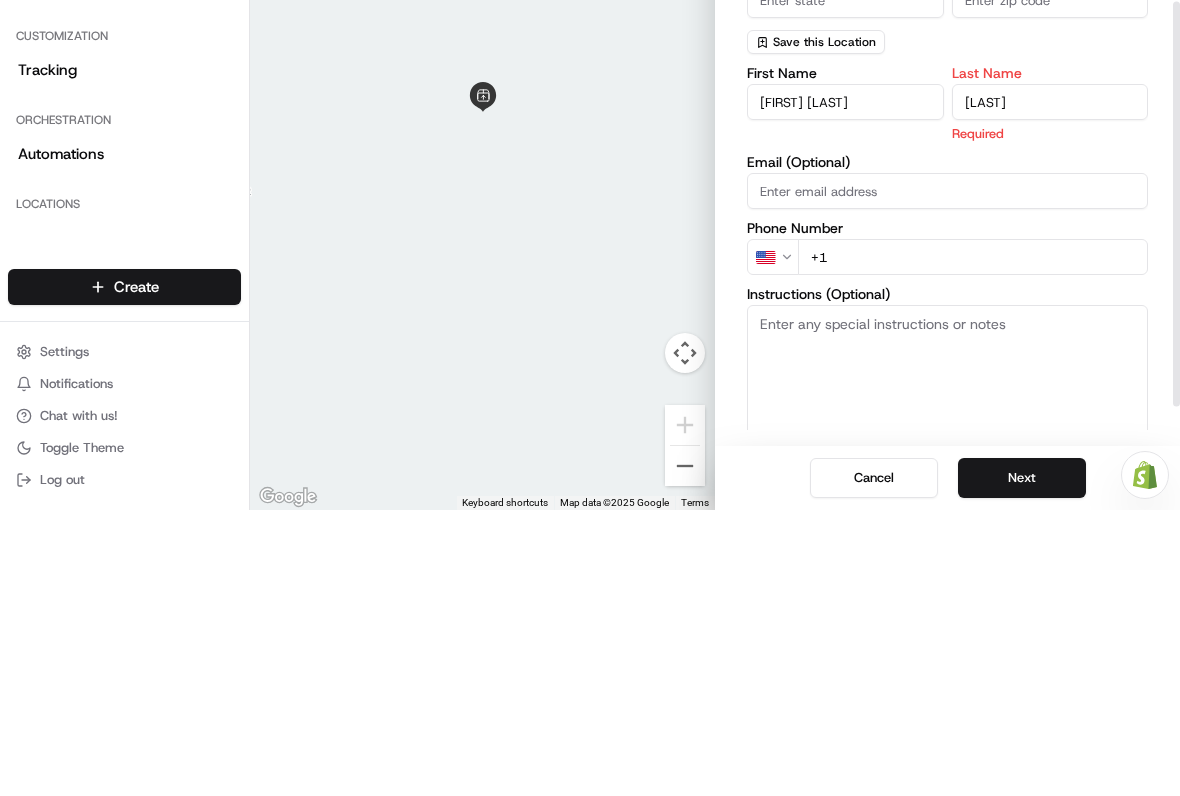 type on "[LAST]" 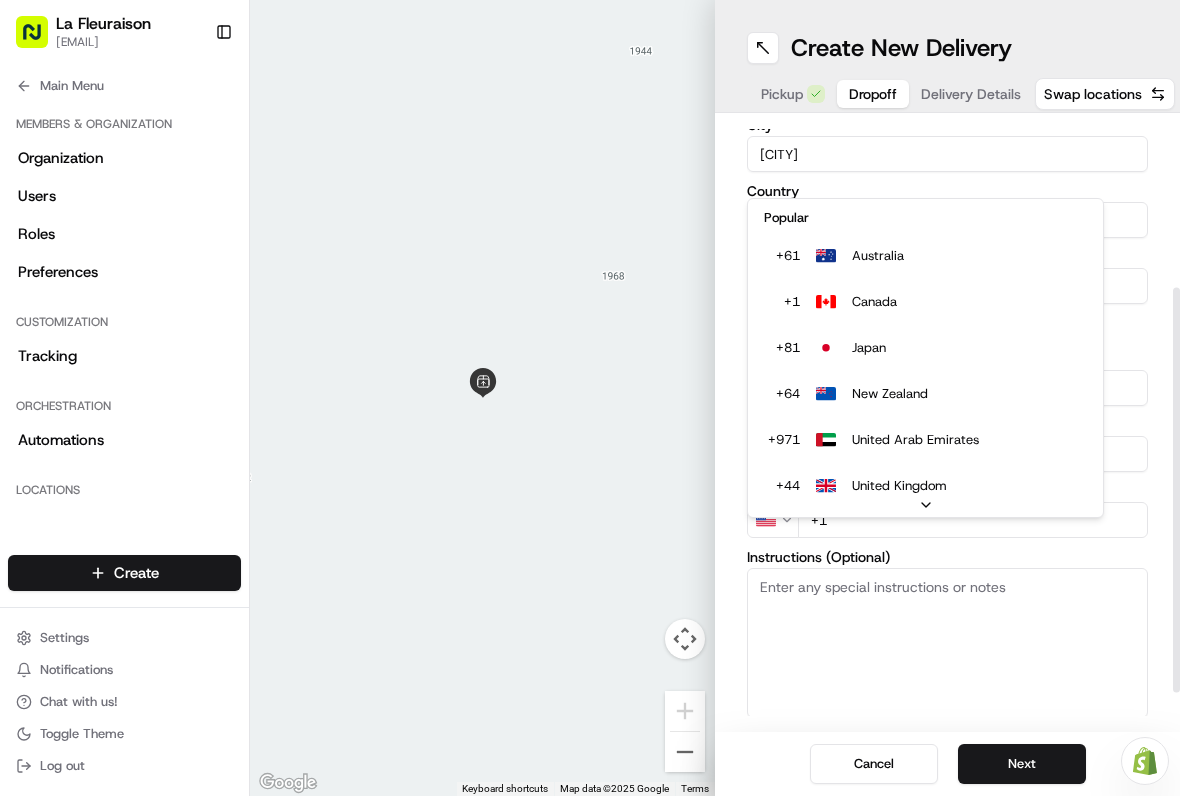 scroll, scrollTop: 86, scrollLeft: 0, axis: vertical 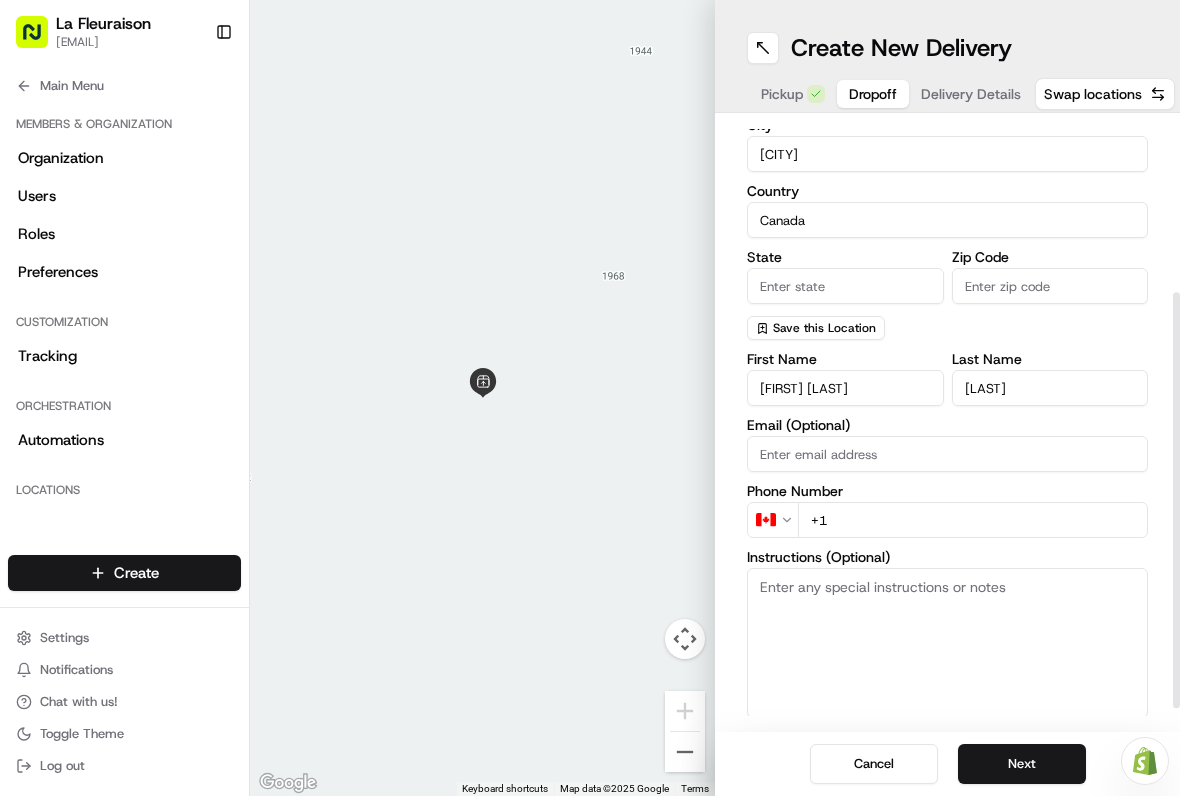 click on "+1" at bounding box center (973, 520) 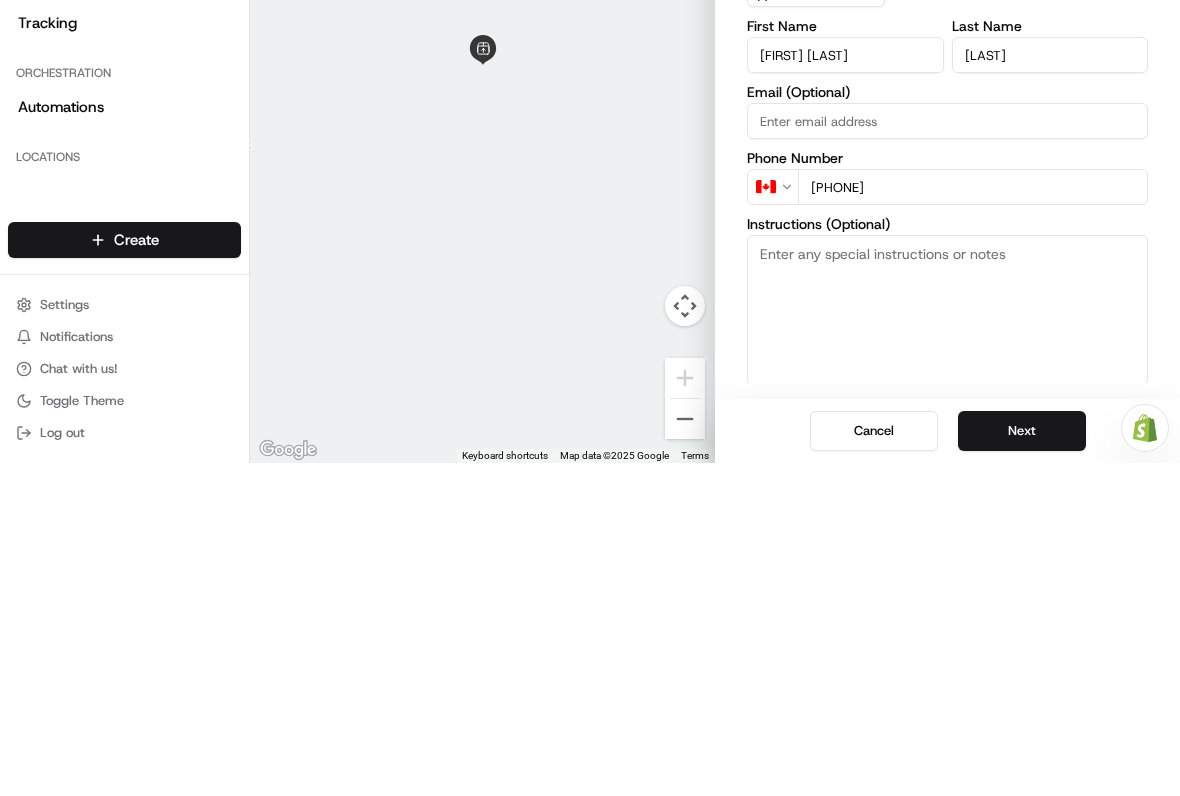 type on "[PHONE]" 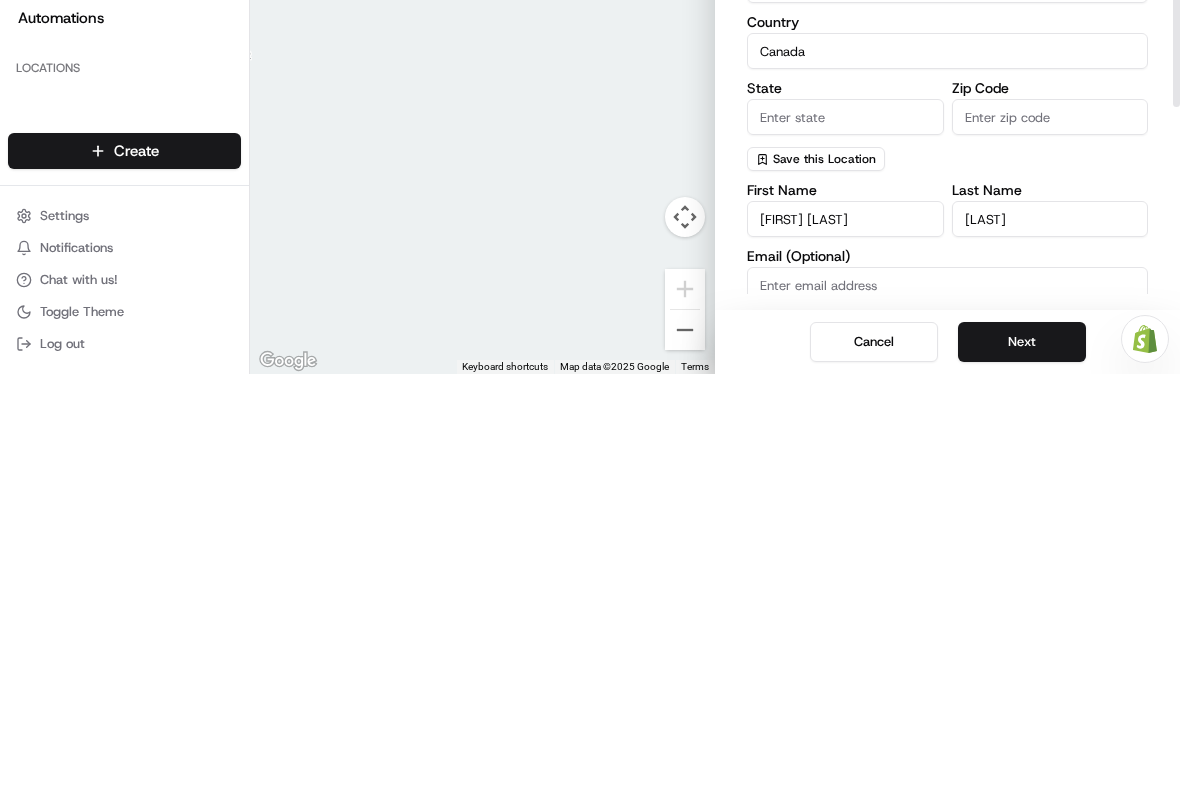 scroll, scrollTop: 0, scrollLeft: 0, axis: both 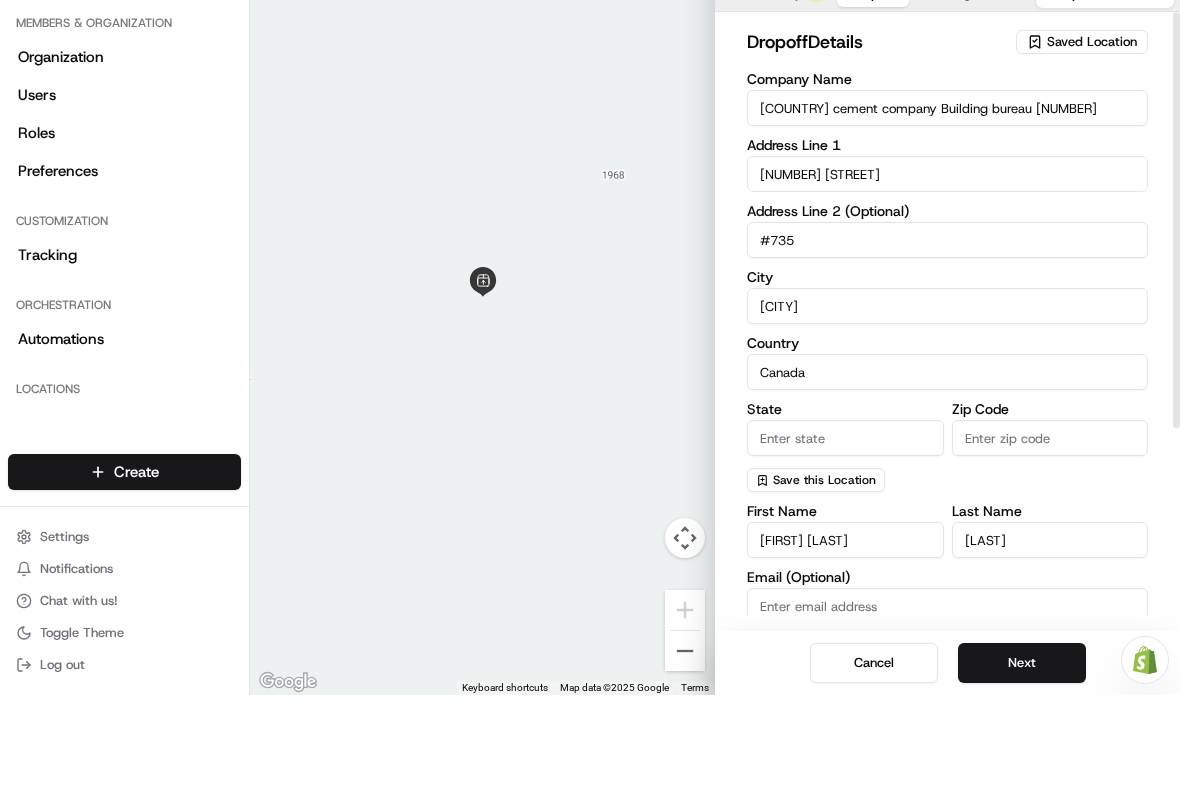 type on "#247" 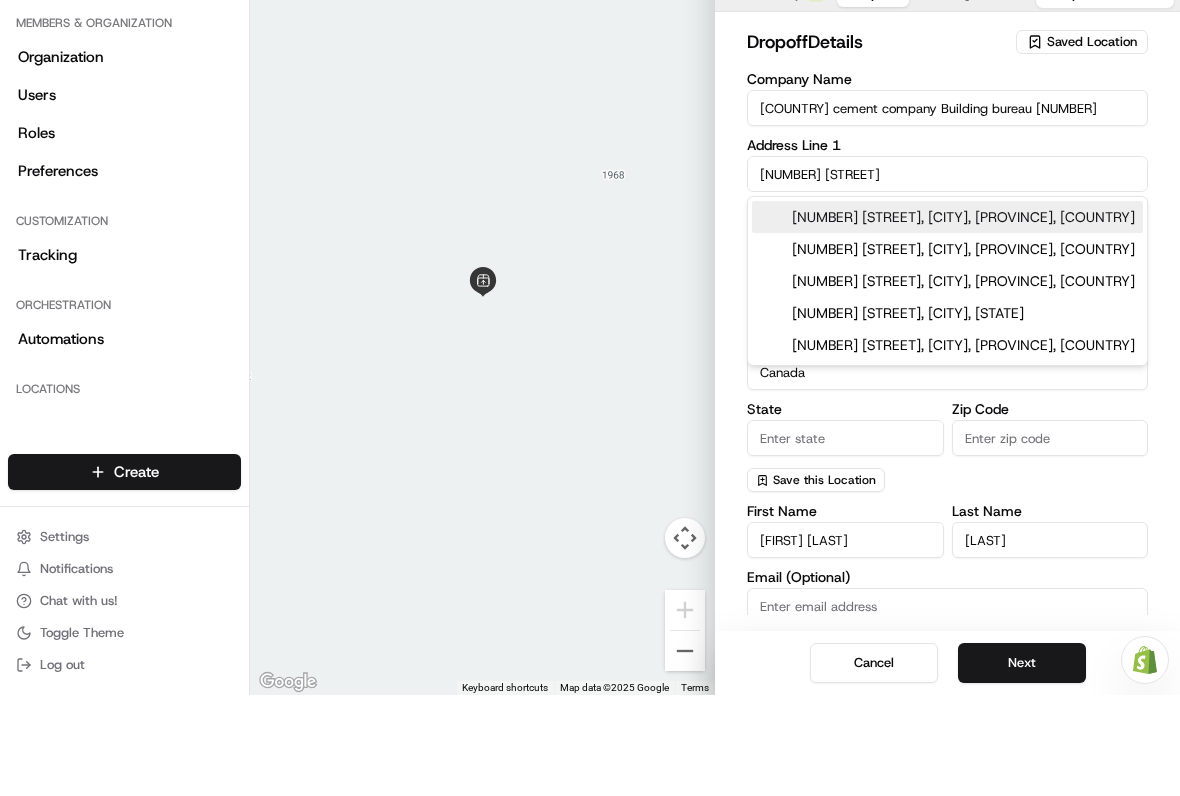 click on "[NUMBER] [STREET], [CITY], [PROVINCE], [COUNTRY]" at bounding box center (947, 318) 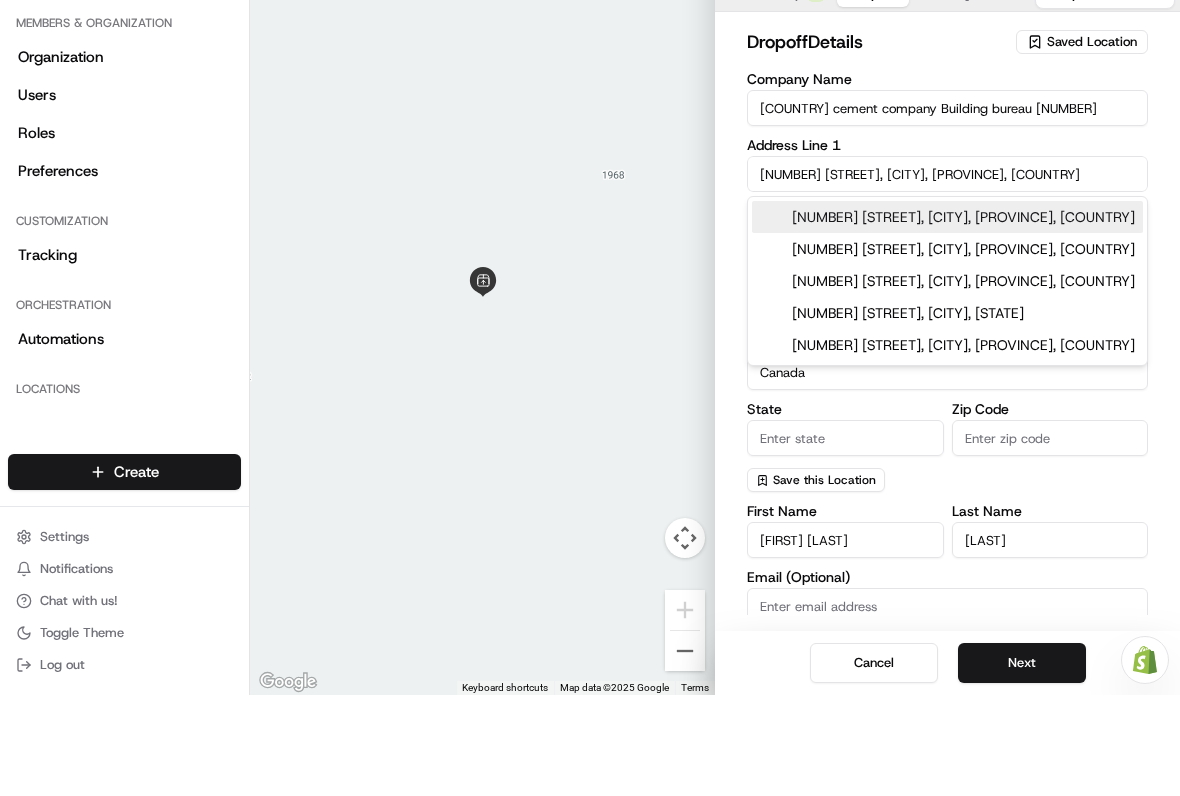 type on "[COUNTRY] CEMENT COMPANY BUILDING, [NUMBER] [STREET], [CITY], [PROVINCE] [POSTAL_CODE], [COUNTRY]" 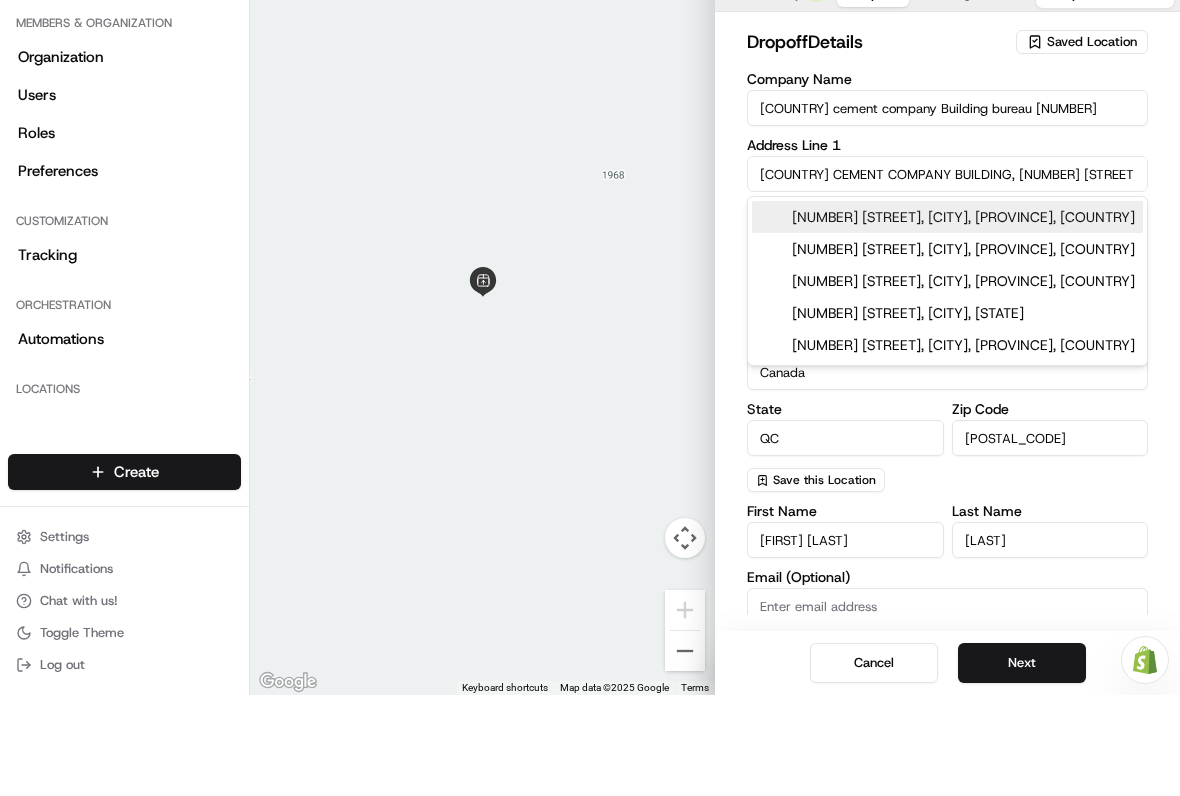type on "[NUMBER] [STREET]" 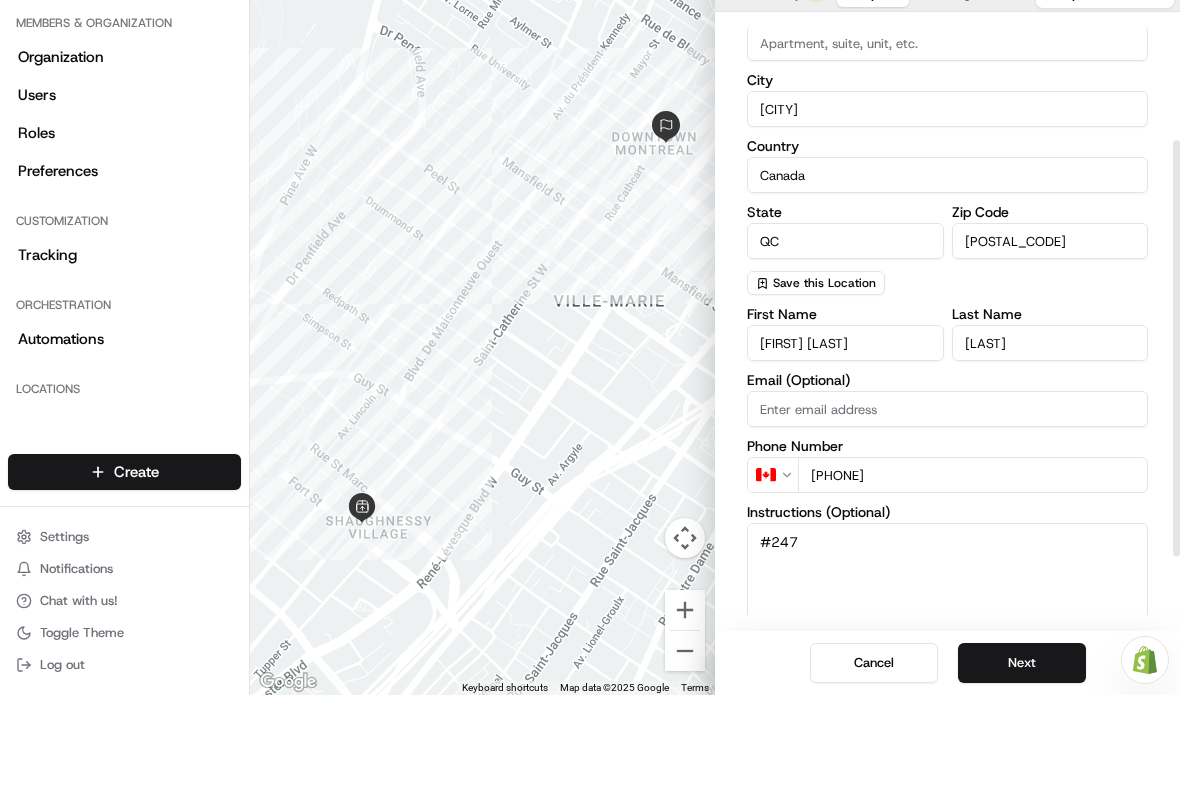 scroll, scrollTop: 154, scrollLeft: 0, axis: vertical 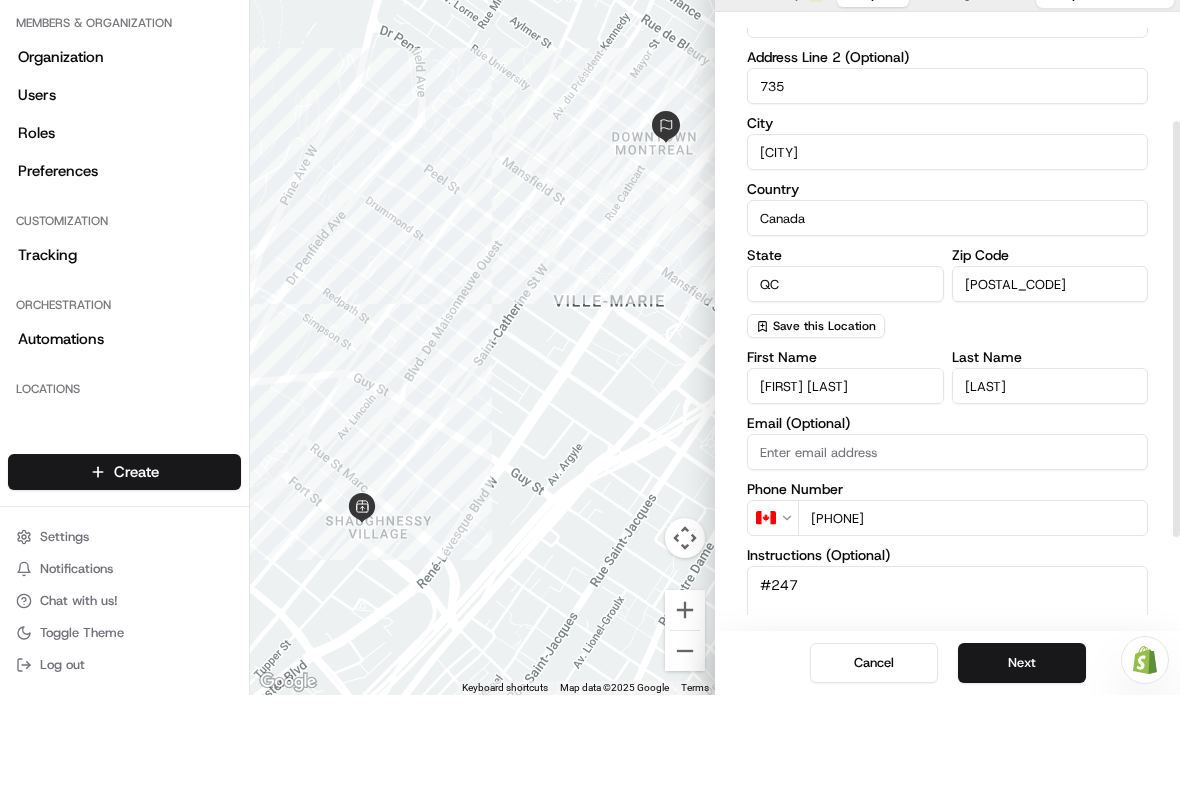 click on "735" at bounding box center [947, 187] 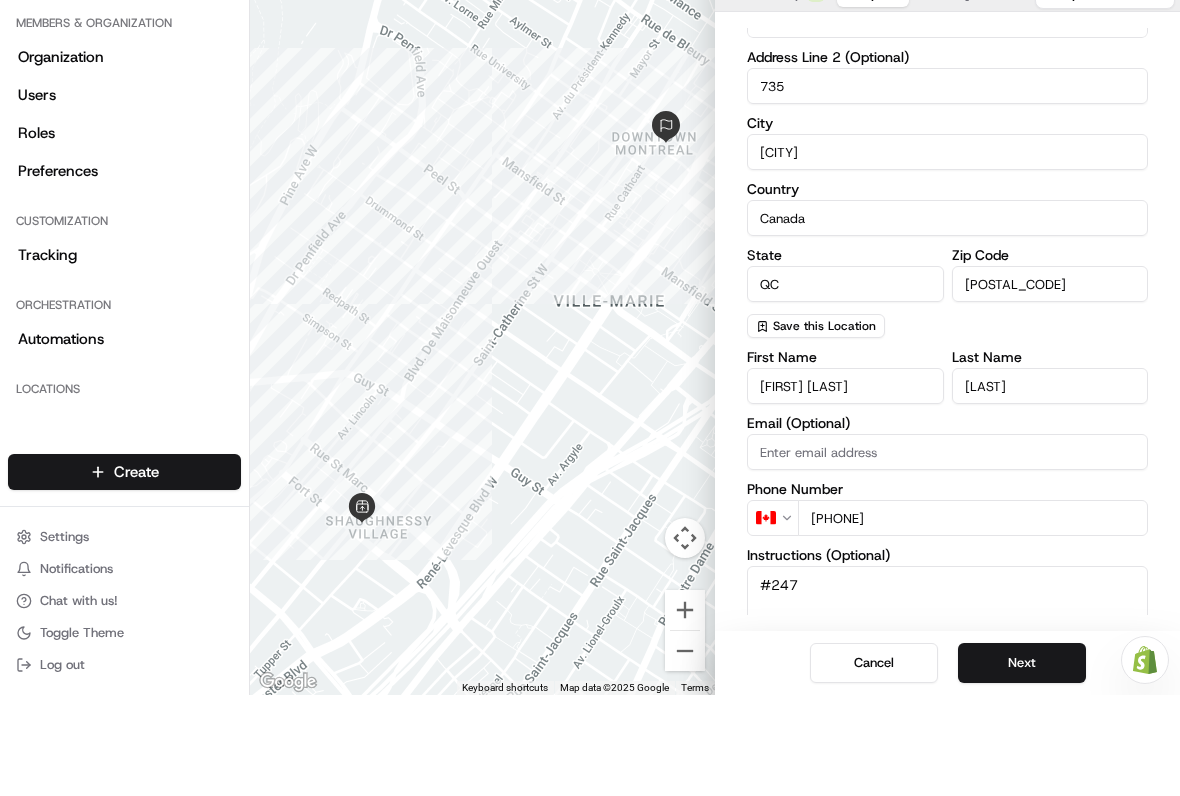 type on "#735" 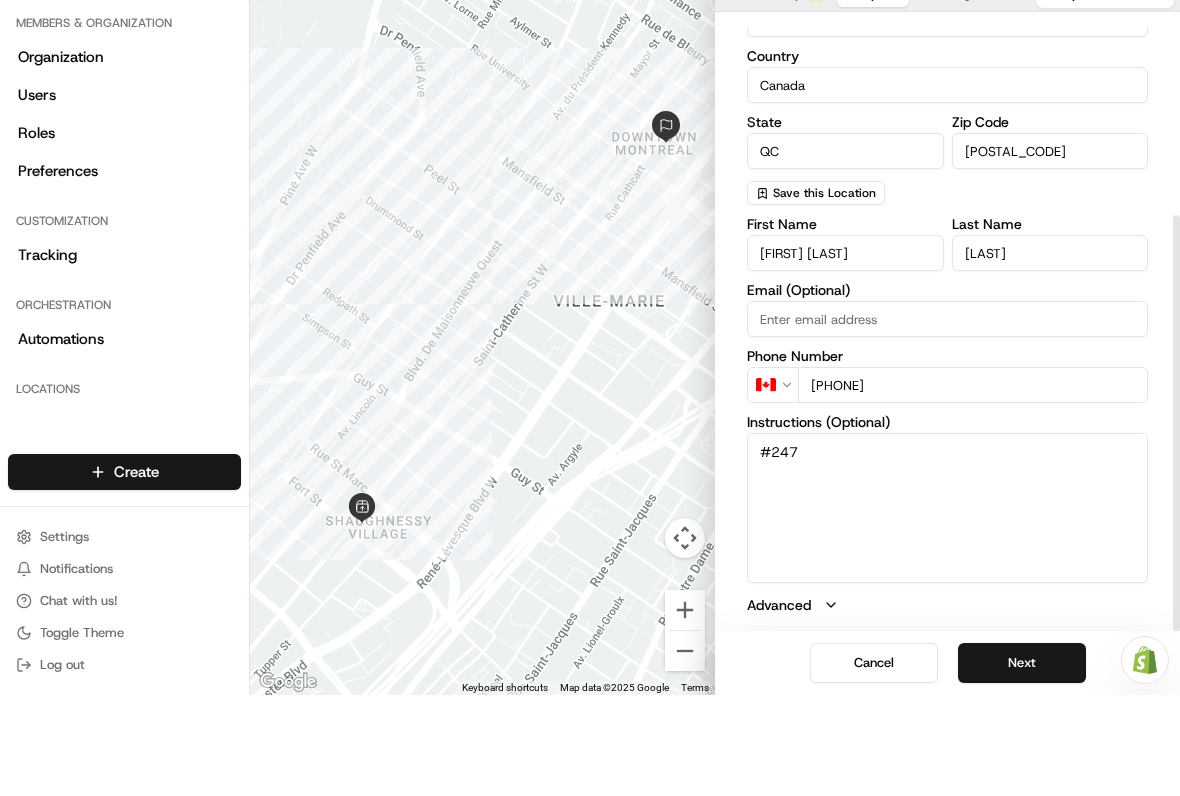 scroll, scrollTop: 287, scrollLeft: 0, axis: vertical 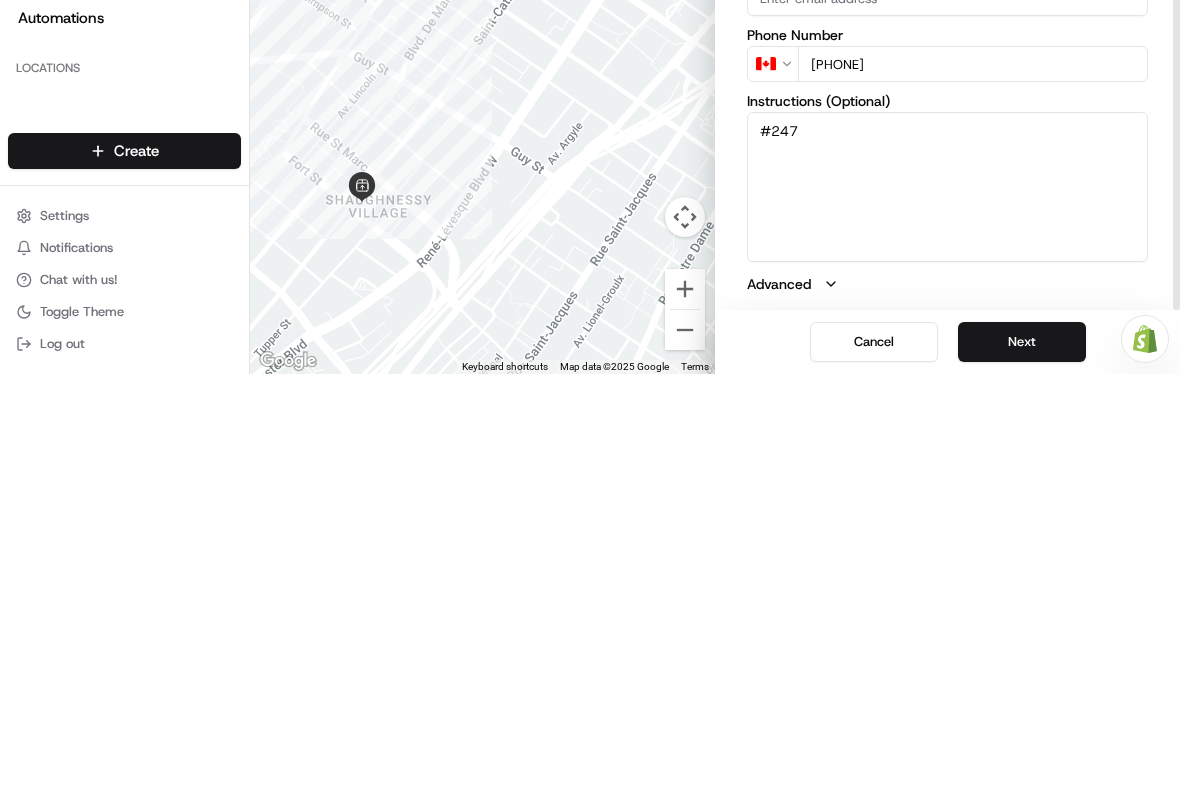 click on "Next" at bounding box center [1022, 764] 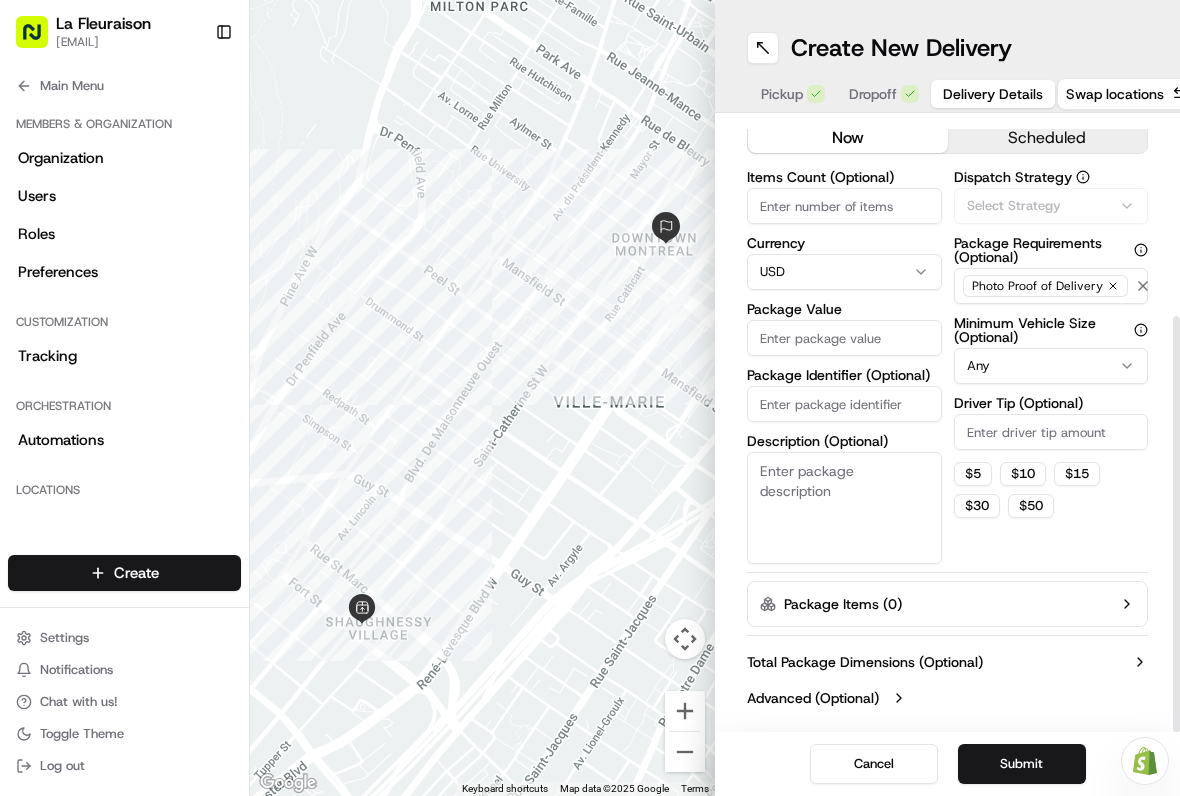scroll, scrollTop: 43, scrollLeft: 0, axis: vertical 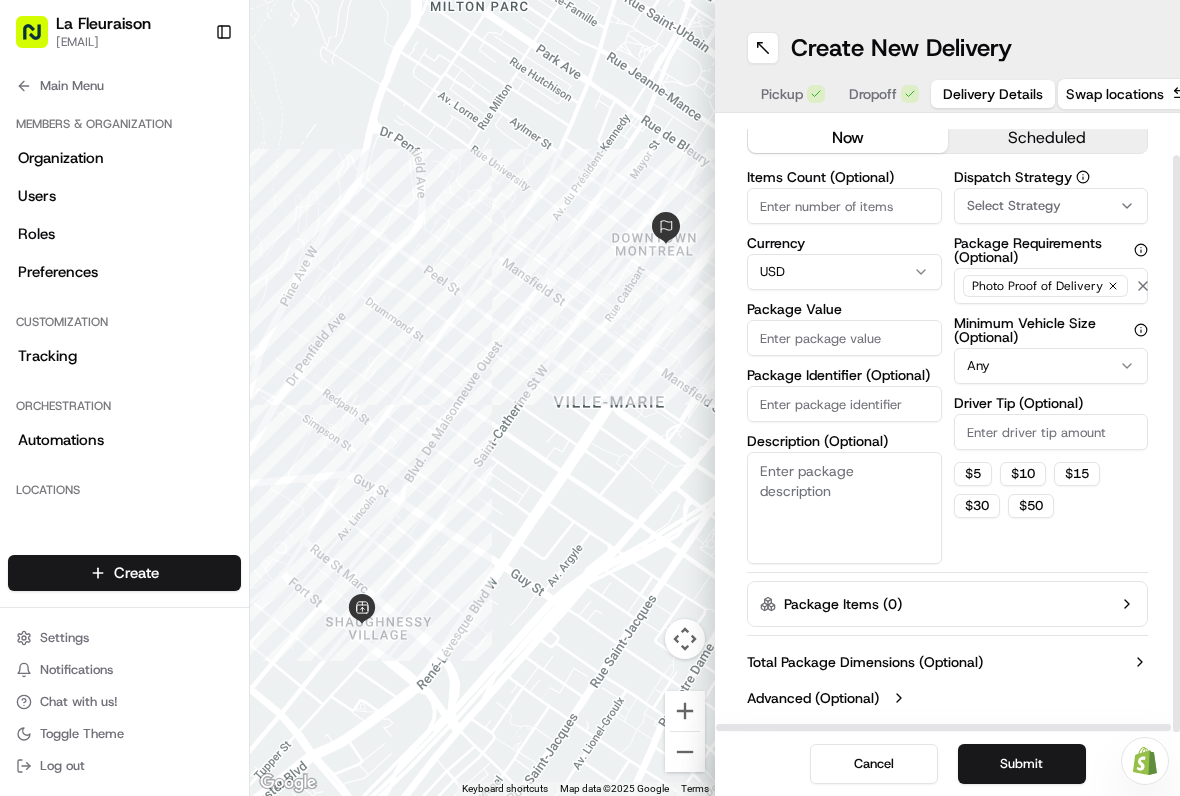 click on "La Fleuraison ([PHONE]) Marché Floral  SOS Floral  Clear Close" at bounding box center (590, 398) 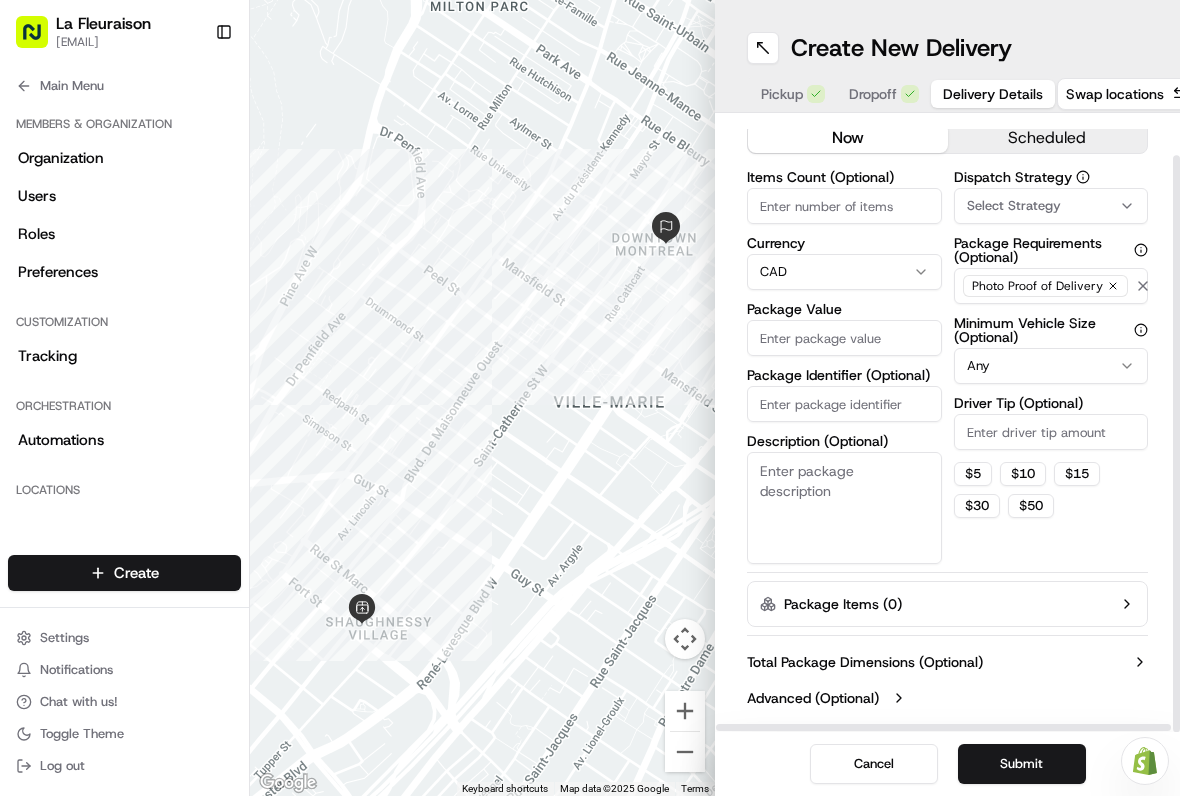 click on "Package Value" at bounding box center (844, 338) 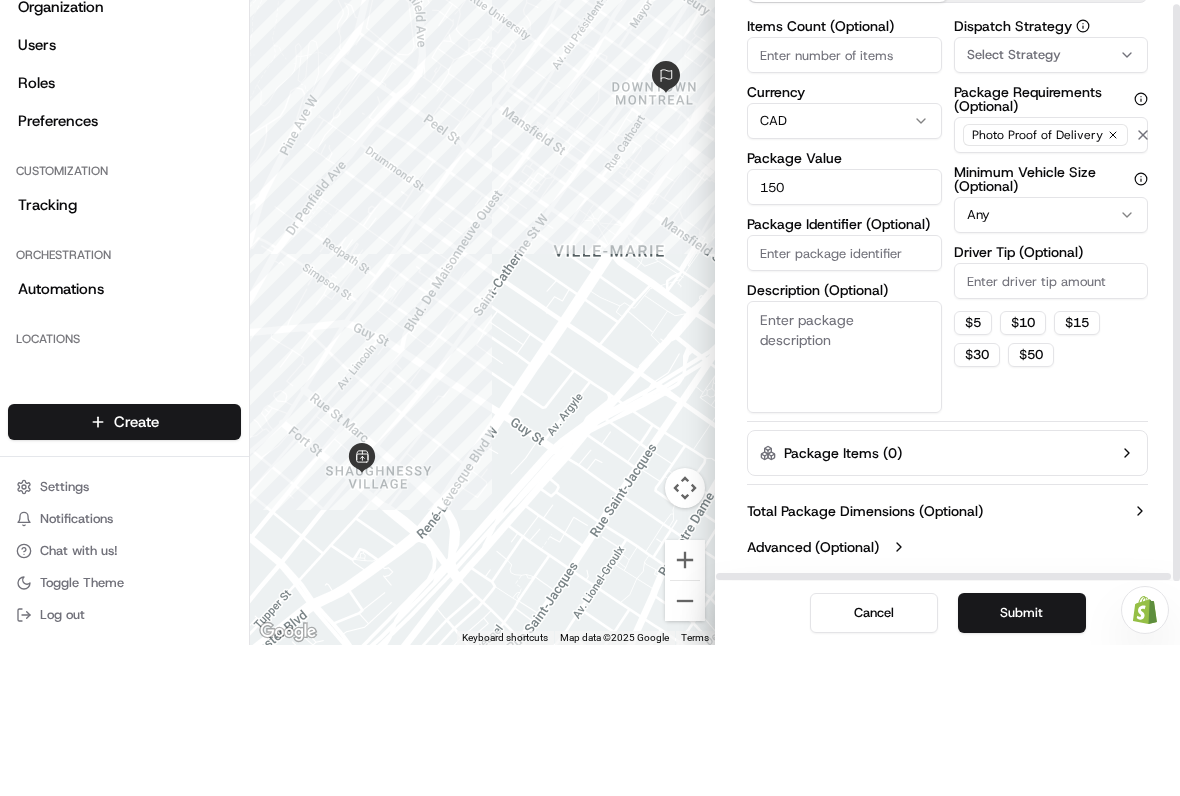 scroll, scrollTop: 43, scrollLeft: 0, axis: vertical 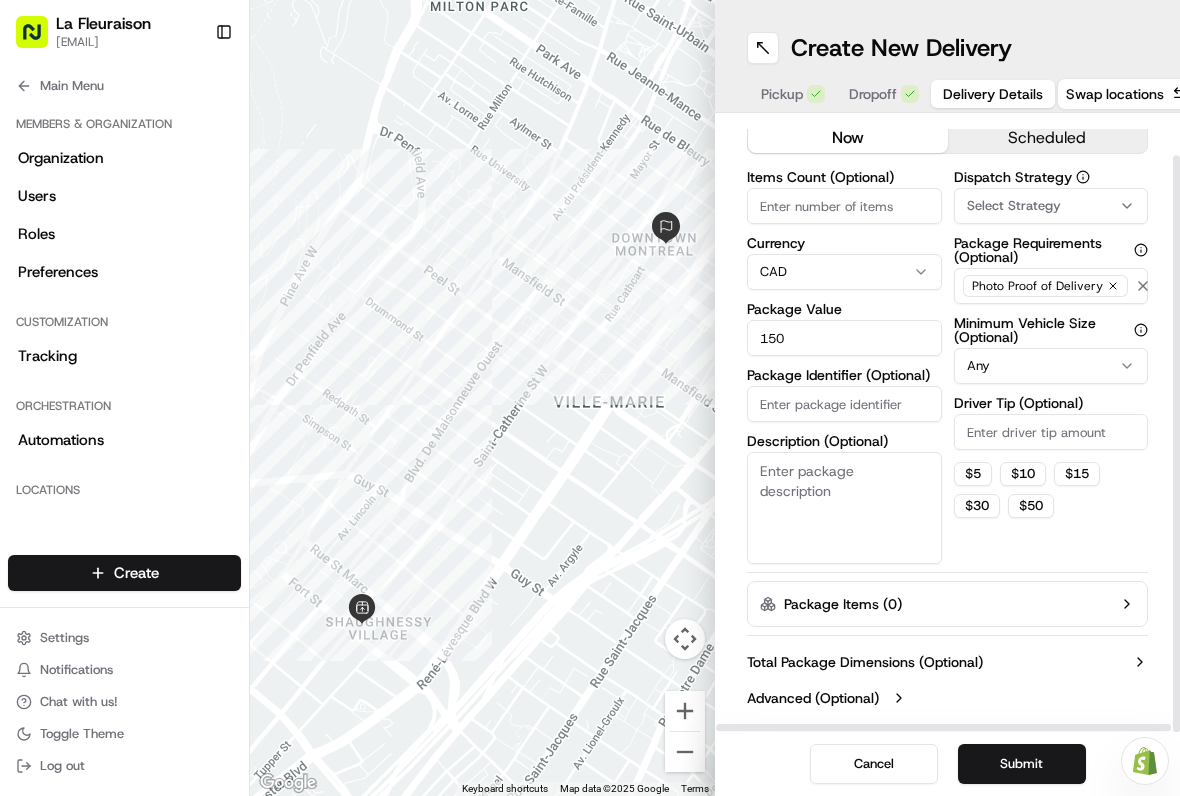 type on "150" 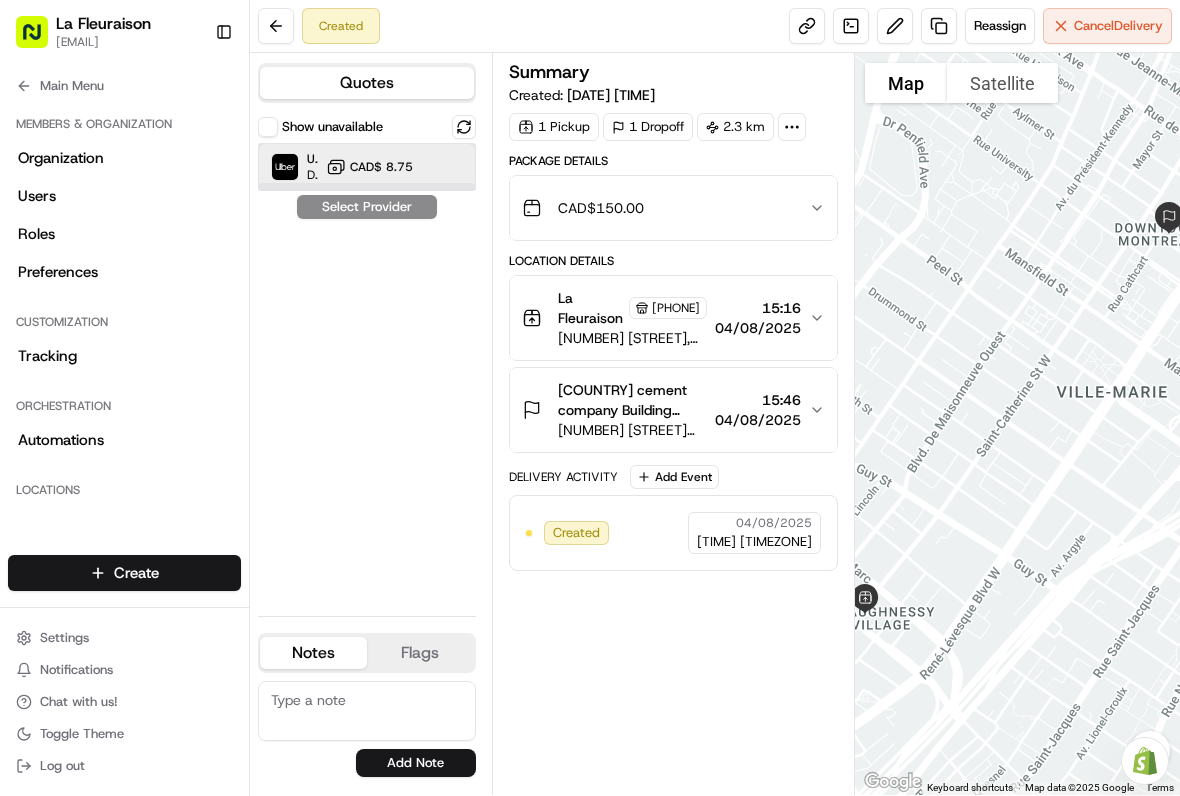 click at bounding box center (285, 167) 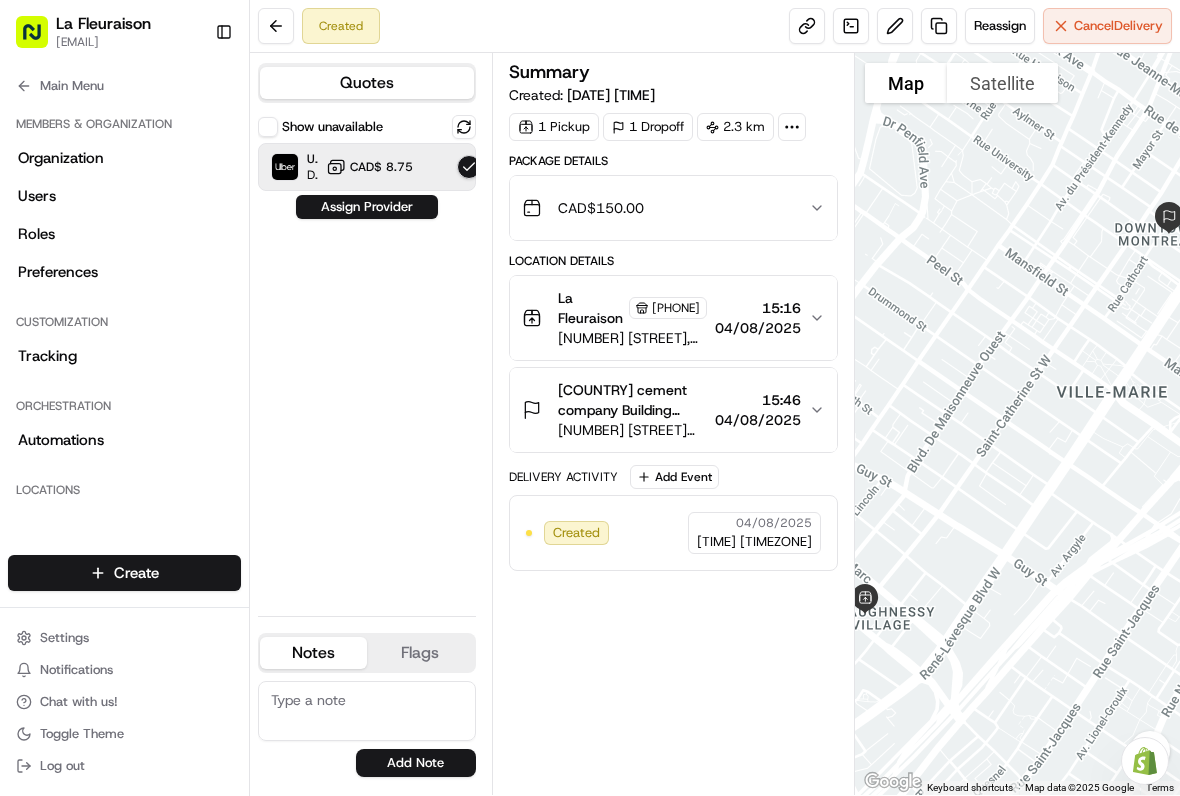 click on "Assign Provider" at bounding box center [367, 207] 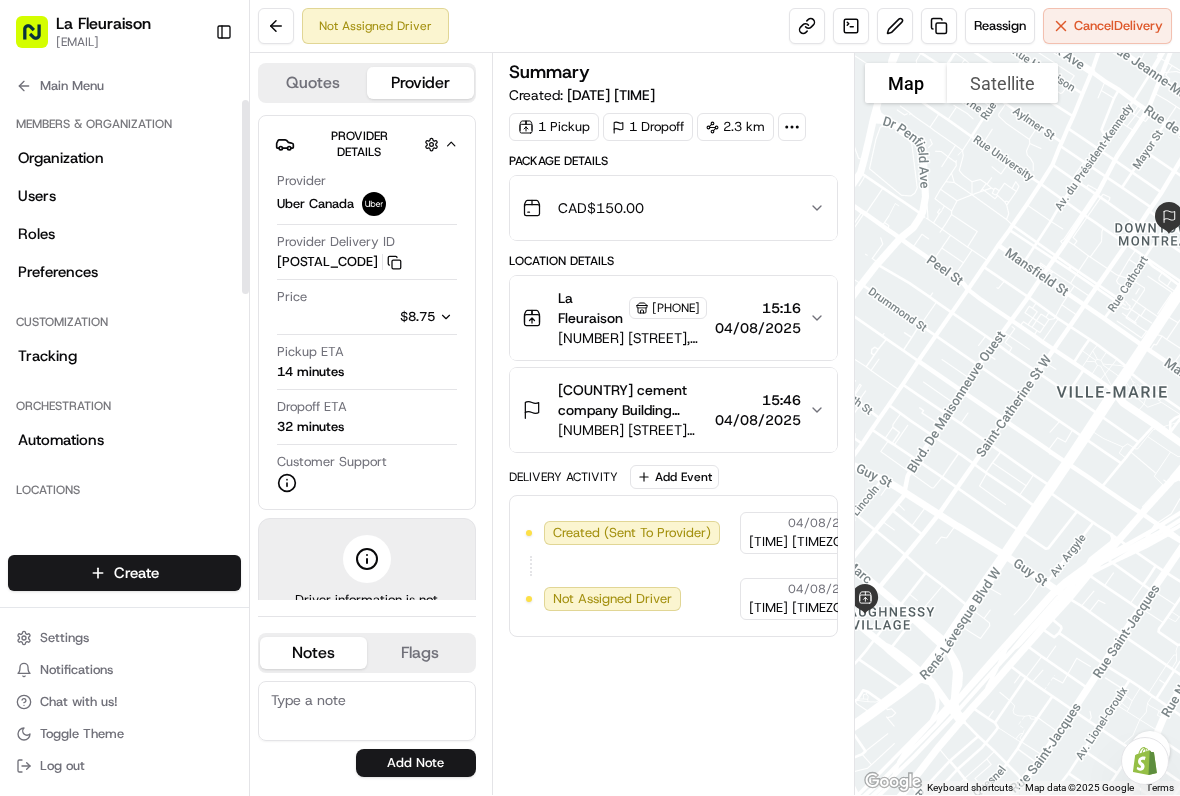 scroll, scrollTop: 0, scrollLeft: 0, axis: both 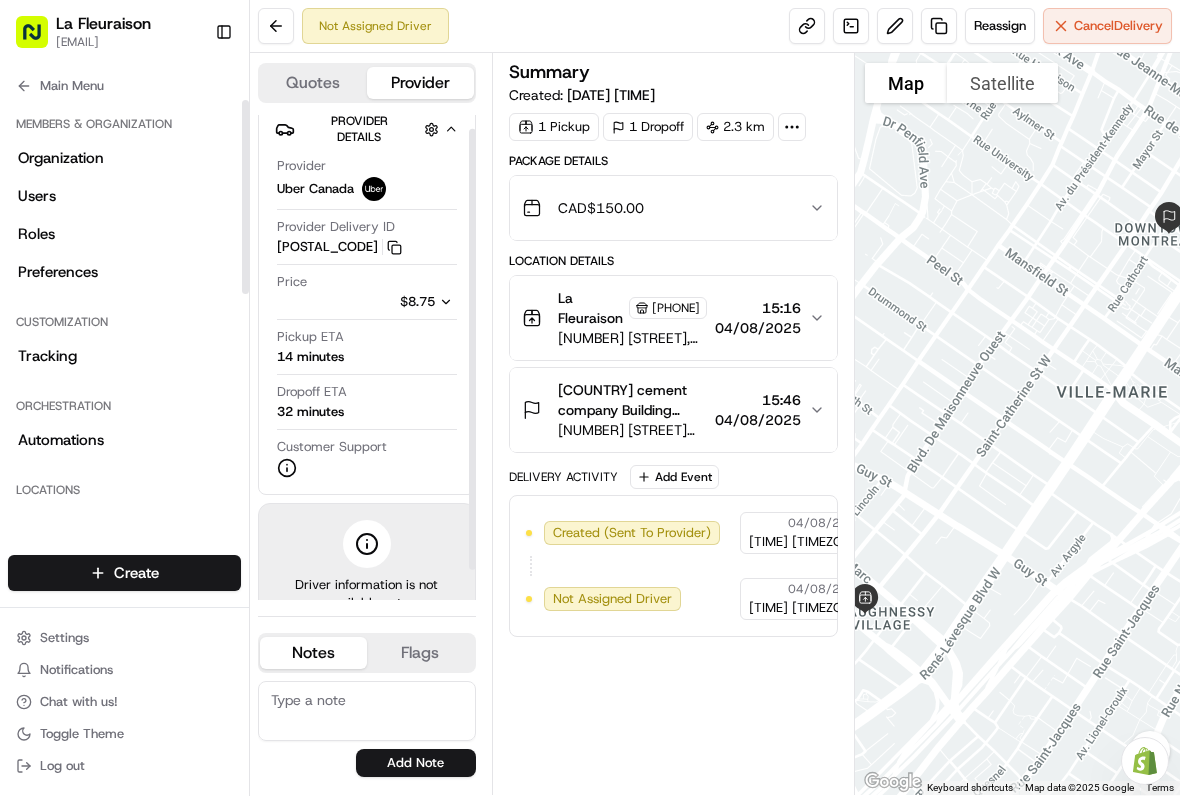 click on "Main Menu" at bounding box center [124, 86] 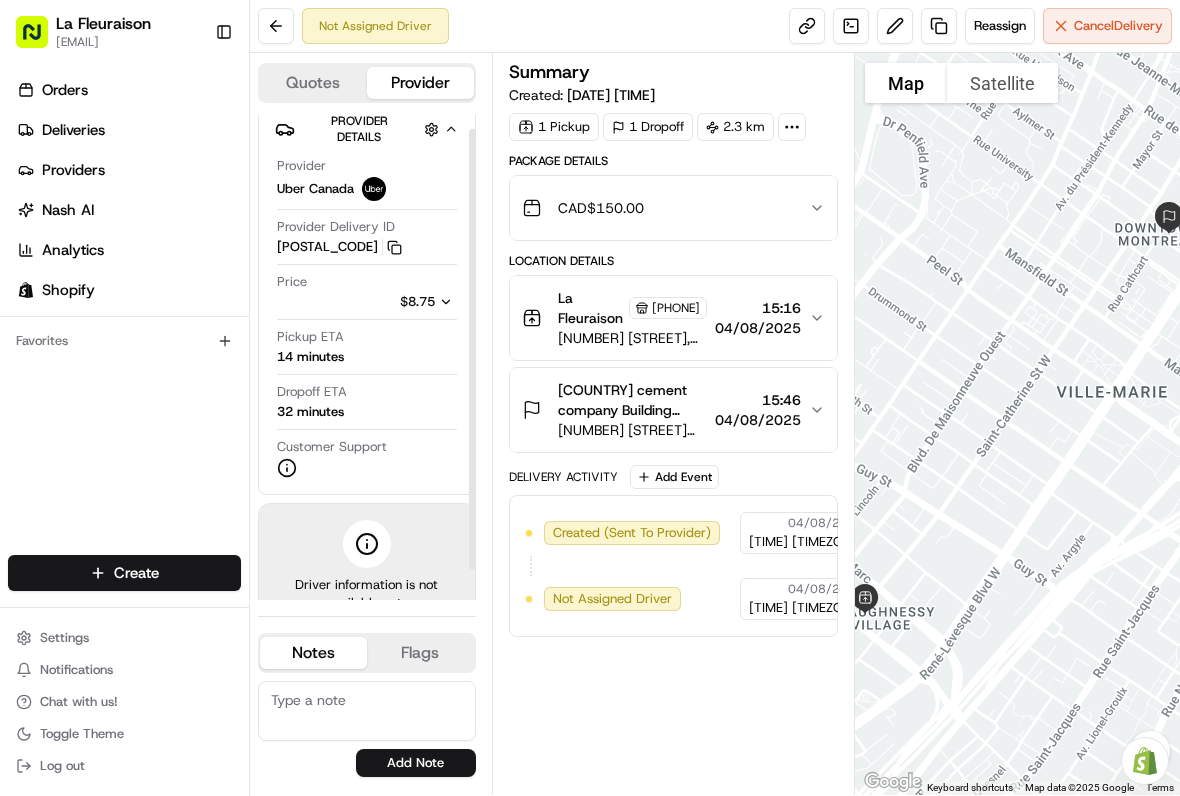 click on "Deliveries" at bounding box center (128, 130) 